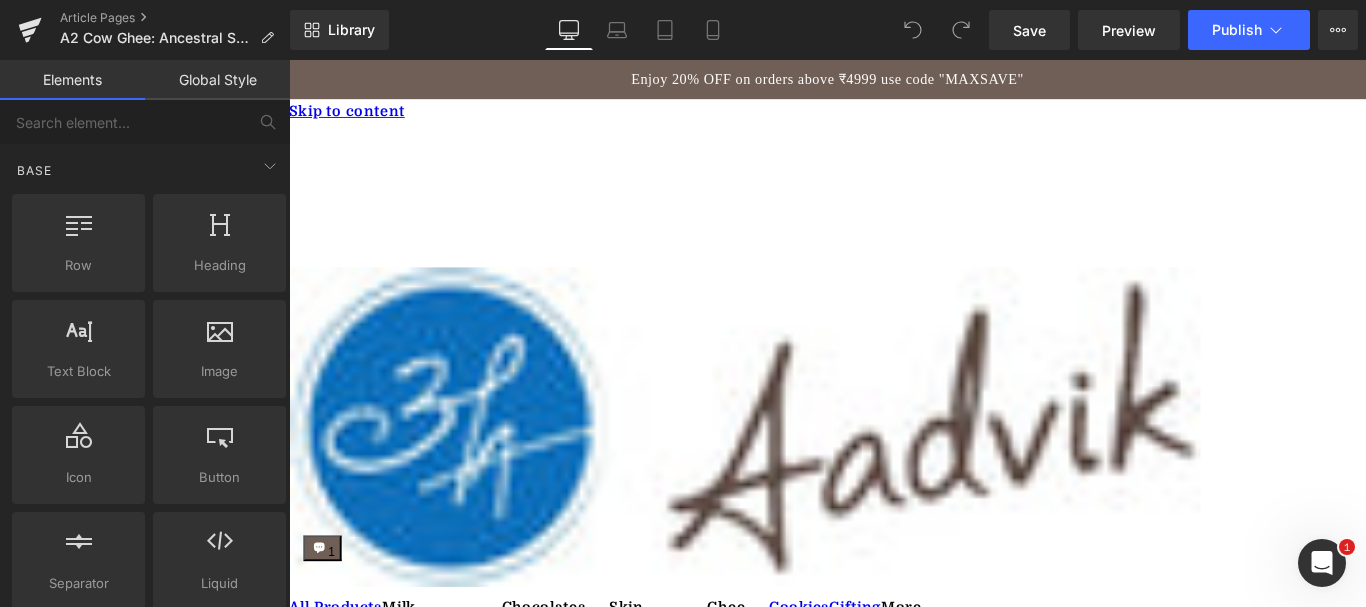 scroll, scrollTop: 0, scrollLeft: 0, axis: both 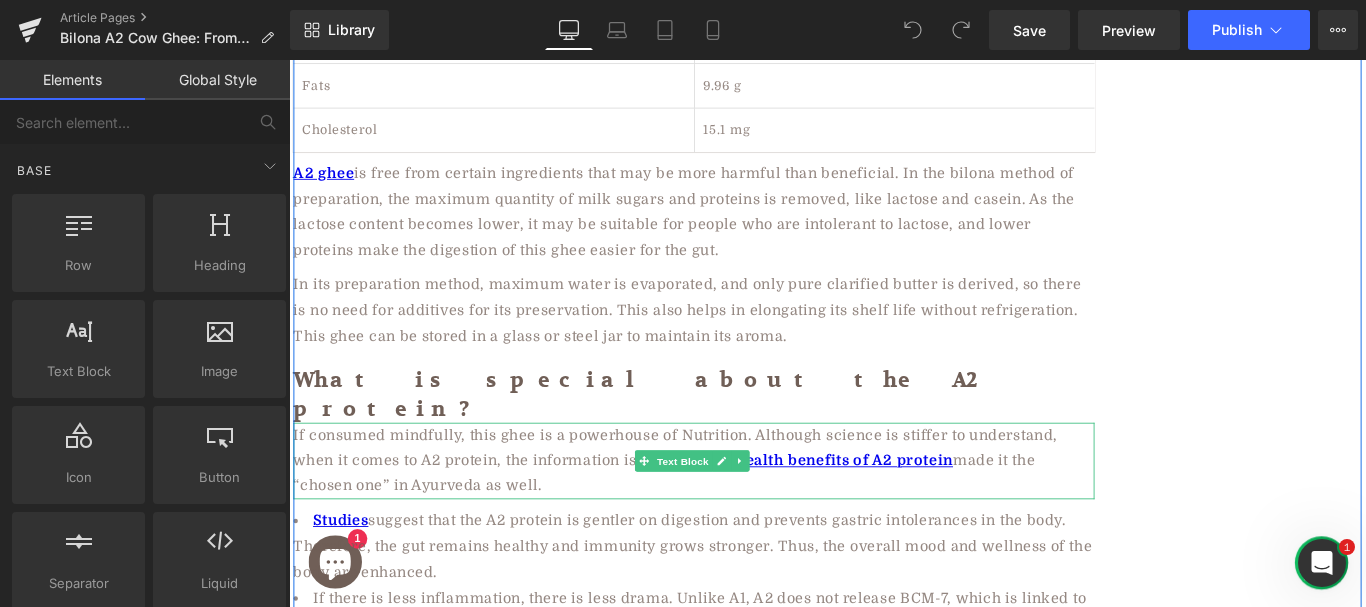 drag, startPoint x: 423, startPoint y: 365, endPoint x: 481, endPoint y: 363, distance: 58.034473 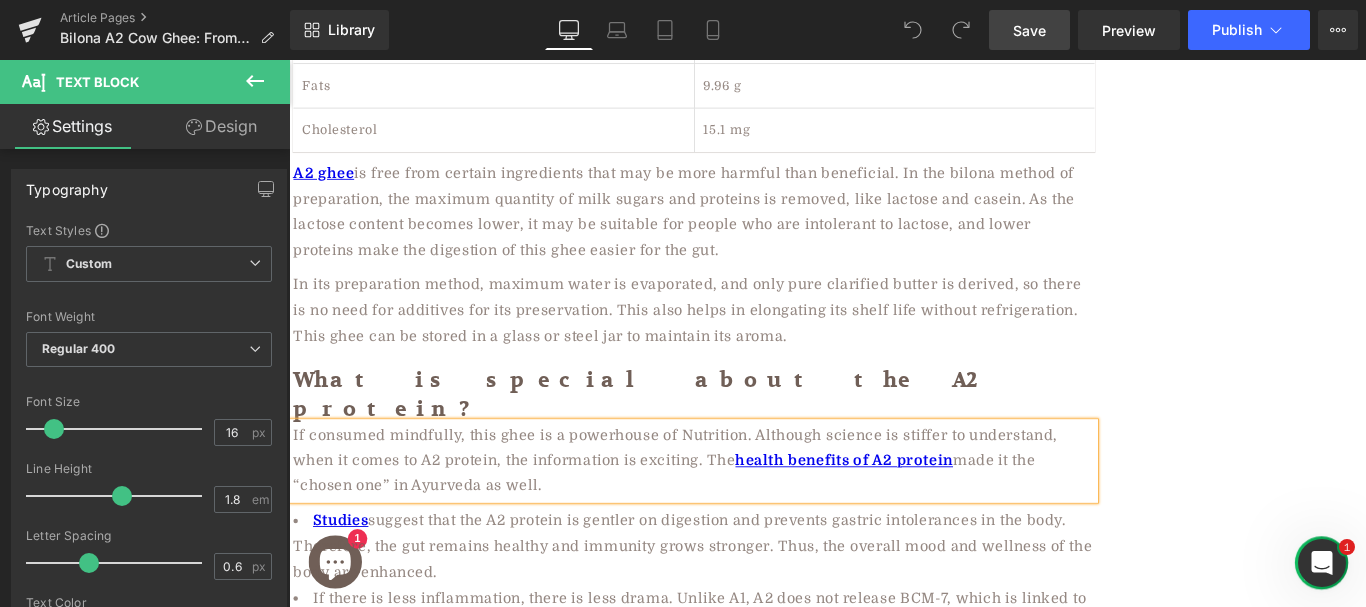 scroll, scrollTop: 1134, scrollLeft: 0, axis: vertical 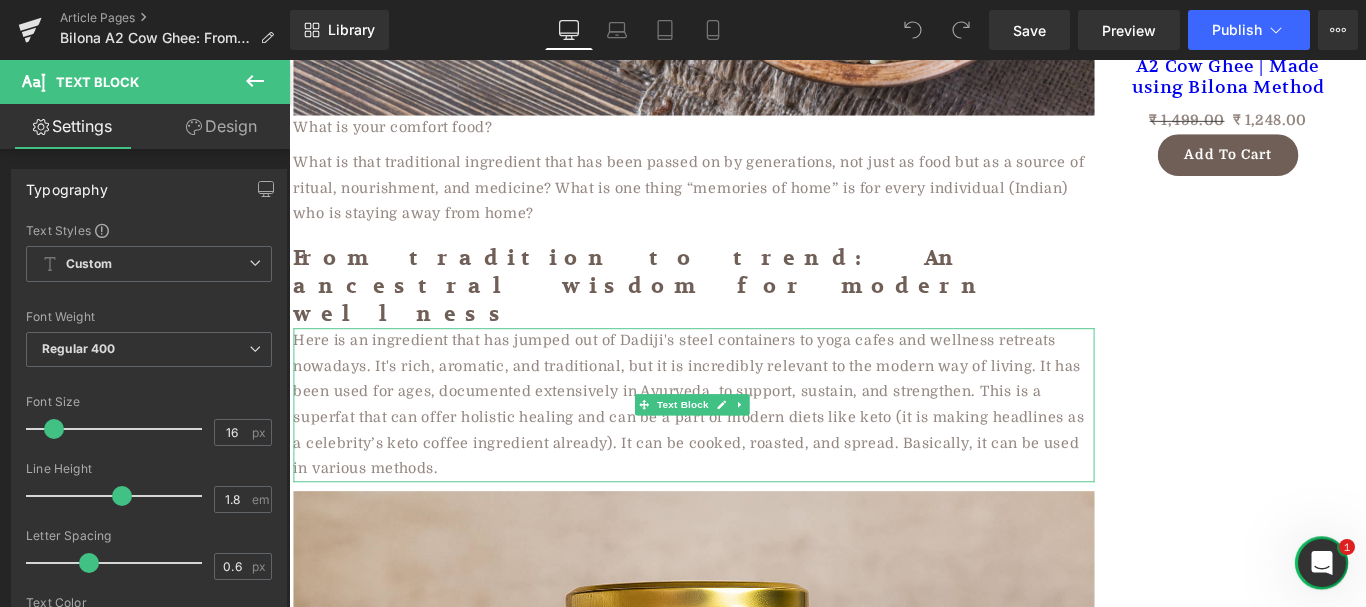 click on "Here is an ingredient that has jumped out of Dadiji's steel containers to yoga cafes and wellness retreats nowadays. It's rich, aromatic, and traditional, but it is incredibly relevant to the modern way of living. It has been used for ages, documented extensively in Ayurveda, to support, sustain, and strengthen. This is a superfat that can offer holistic healing and can be a part of modern diets like keto (it is making headlines as a celebrity’s keto coffee ingredient already). It can be cooked, roasted, and spread. Basically, it can be used in various methods." at bounding box center [744, 447] 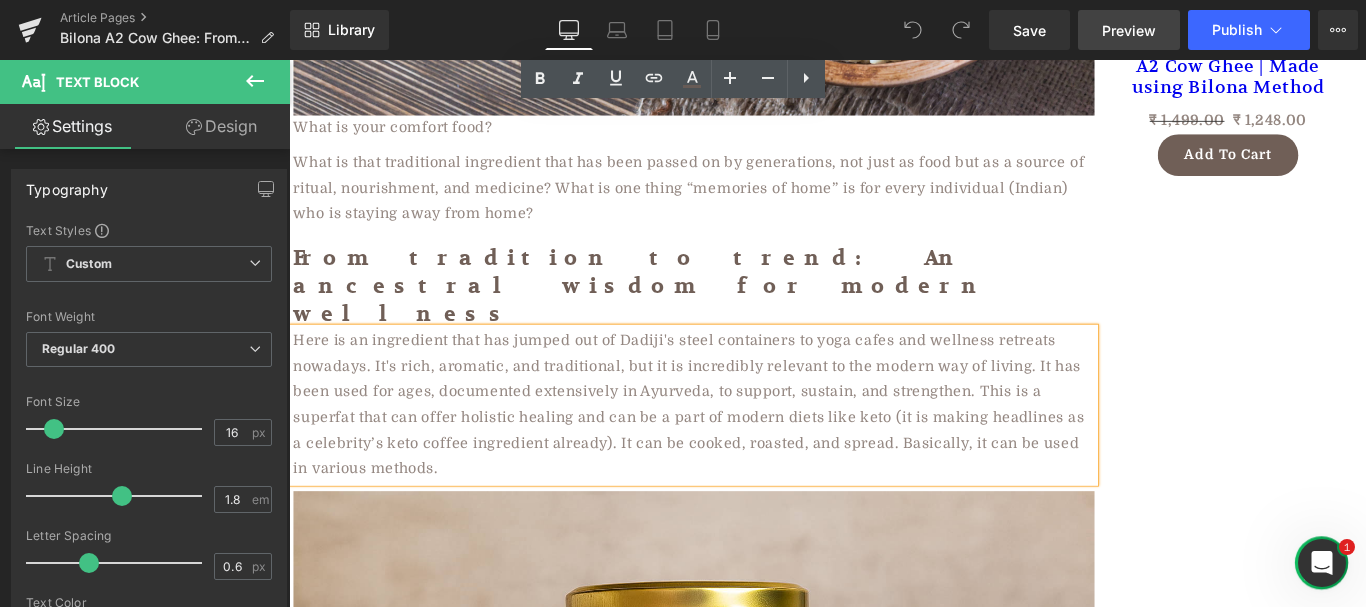 scroll, scrollTop: 5518, scrollLeft: 0, axis: vertical 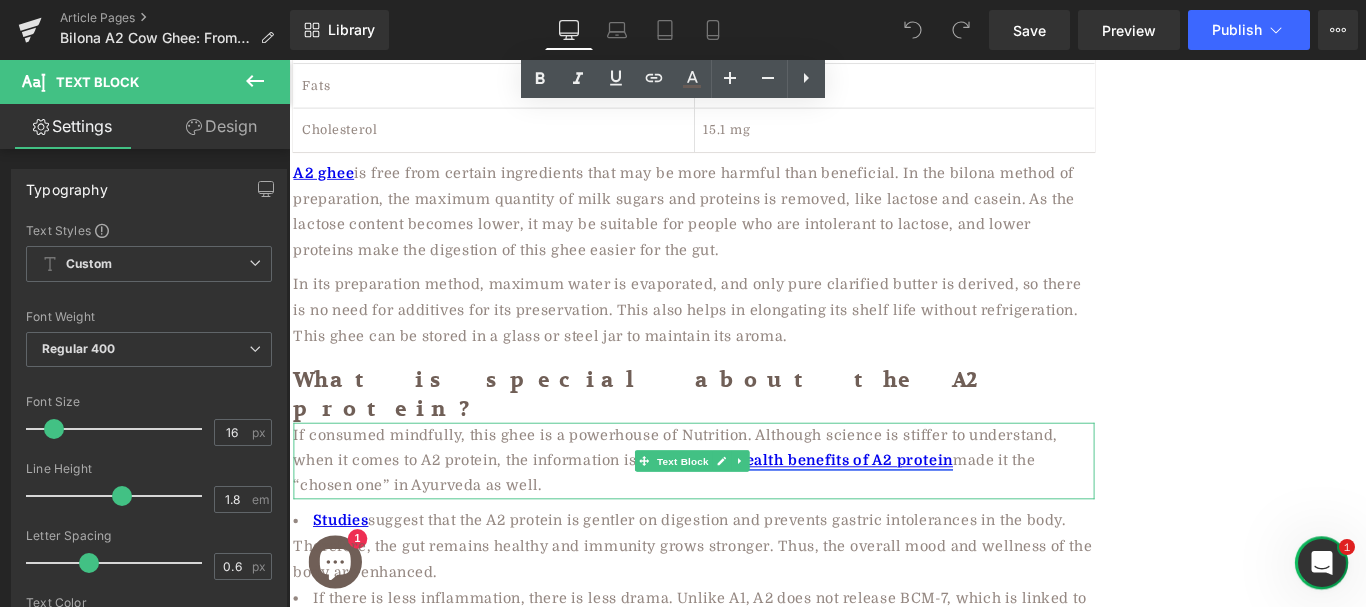 click on "health benefits of A2 protein" at bounding box center [913, 510] 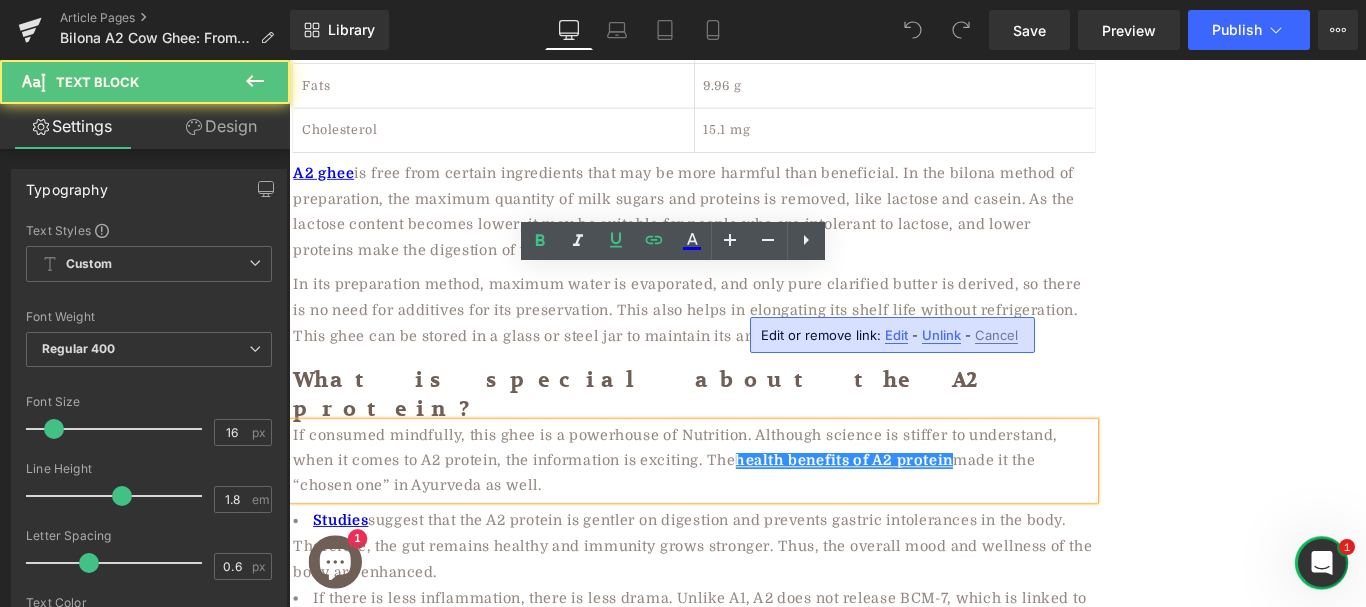 click on "If consumed mindfully, this ghee is a powerhouse of Nutrition. Although science is stiffer to understand, when it comes to A2 protein, the information is exciting. The  health benefits of A2 protein  made it the “chosen one” in Ayurveda as well." at bounding box center [744, 510] 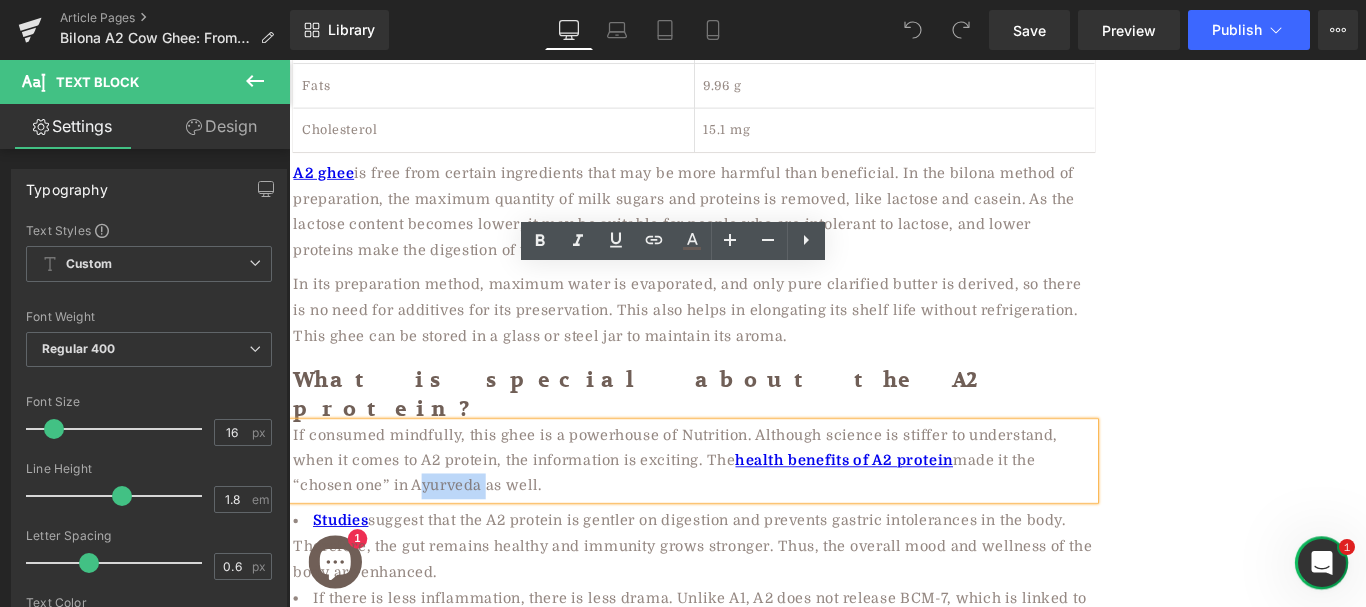 drag, startPoint x: 428, startPoint y: 363, endPoint x: 499, endPoint y: 365, distance: 71.02816 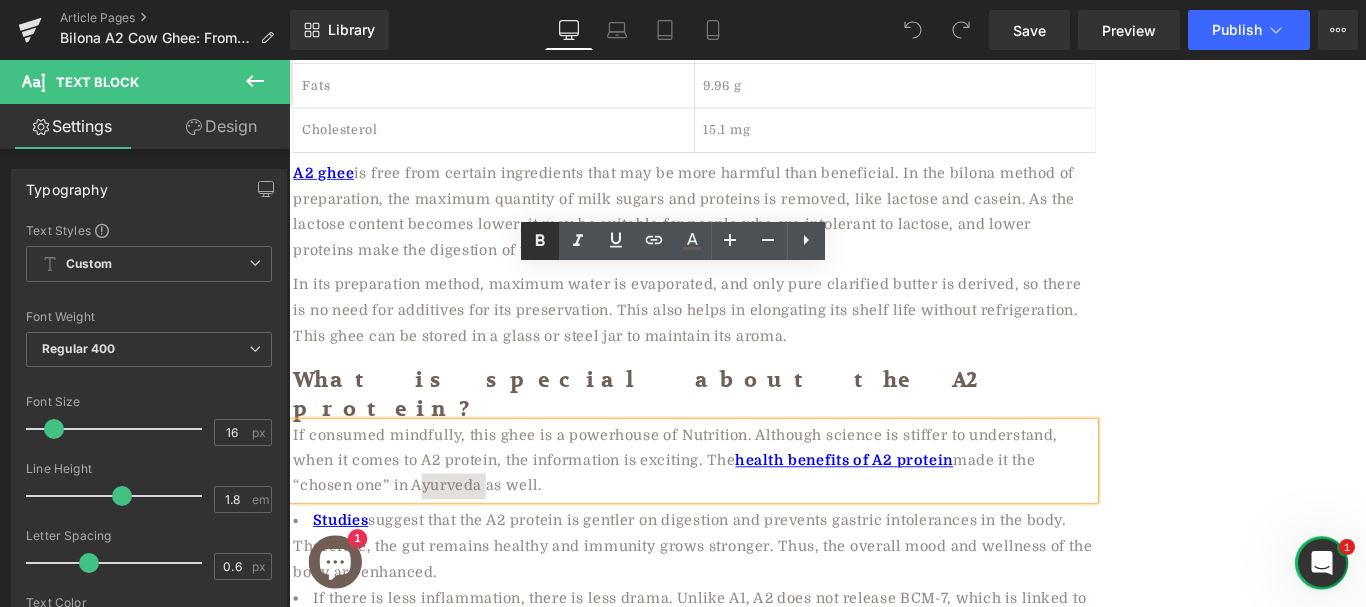 click at bounding box center (540, 241) 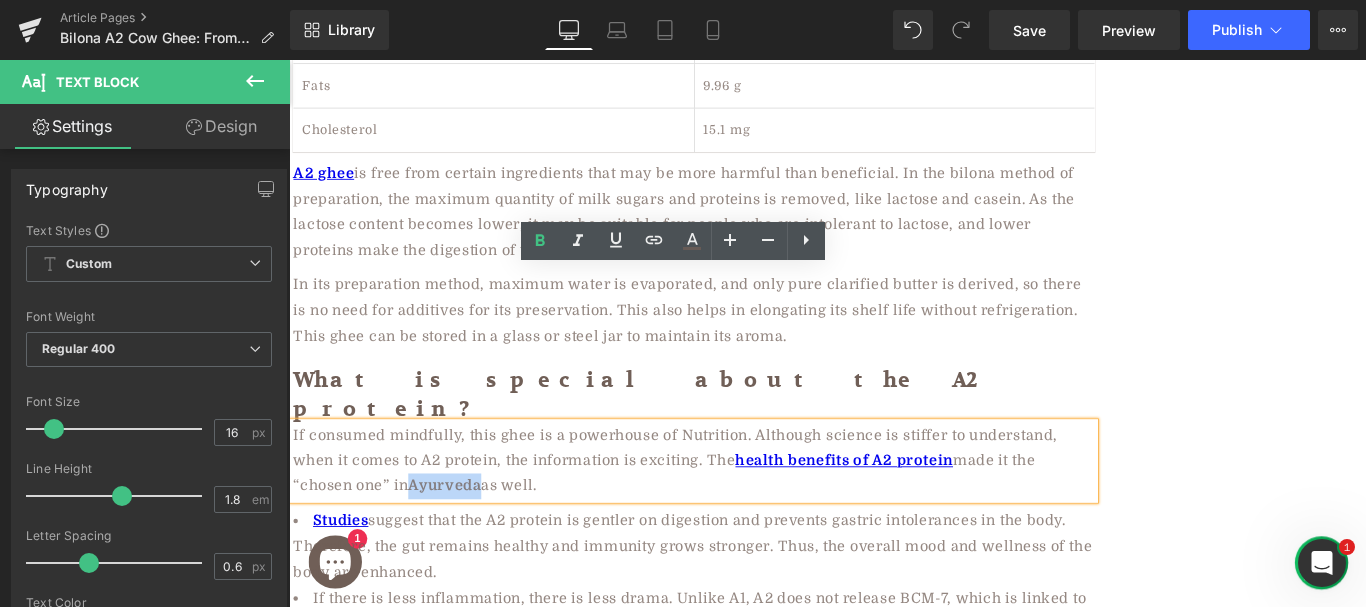drag, startPoint x: 424, startPoint y: 366, endPoint x: 500, endPoint y: 375, distance: 76.53104 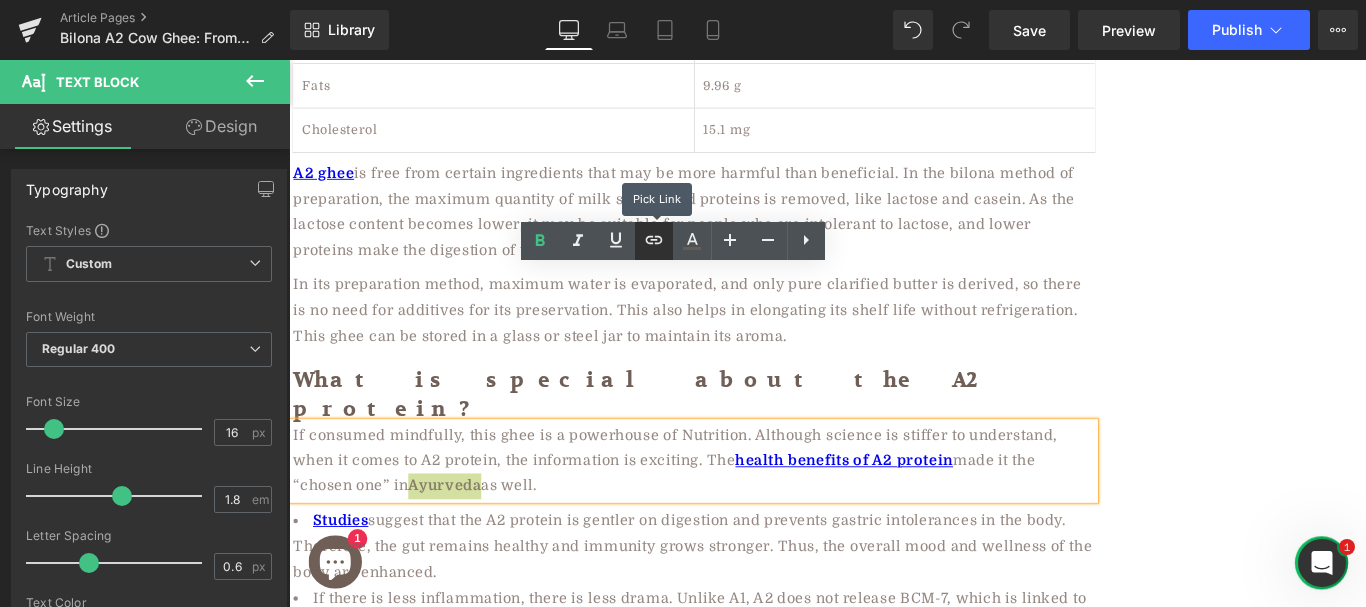 click 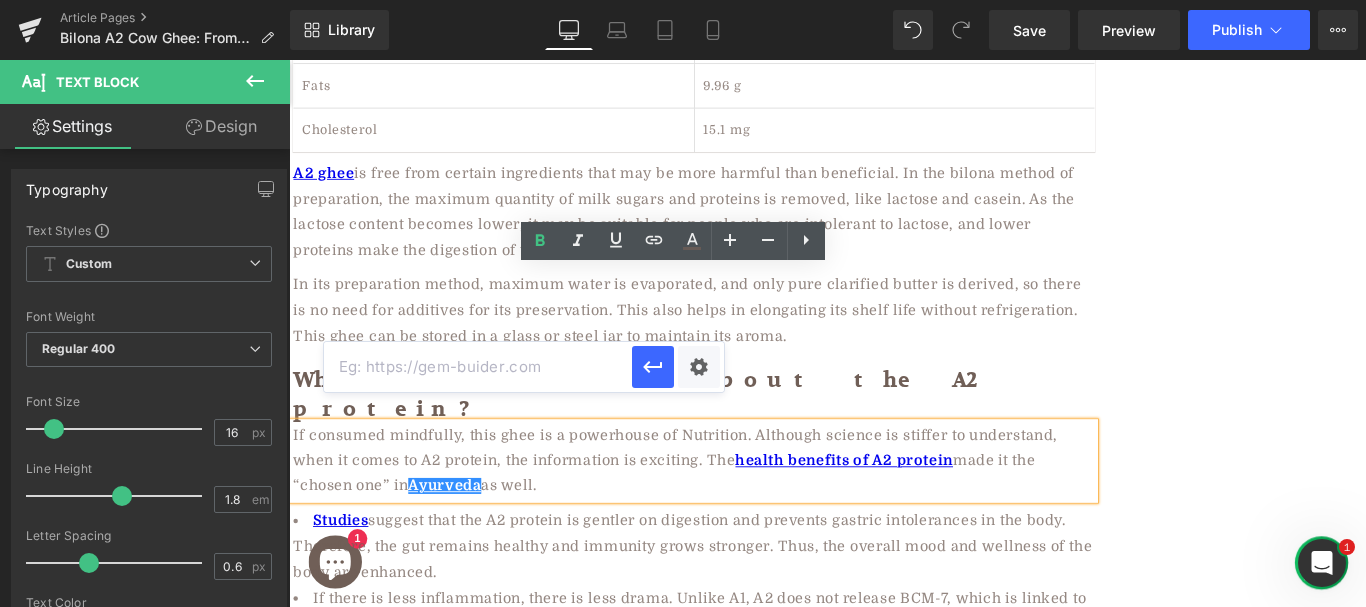click at bounding box center [478, 367] 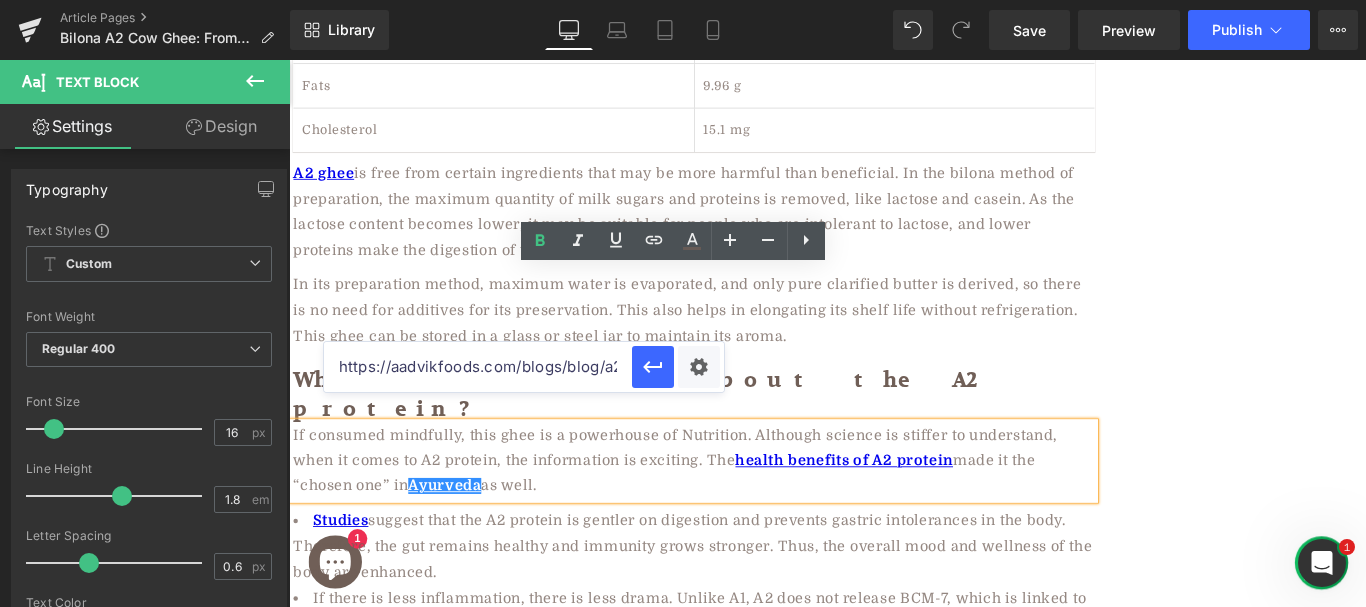 scroll, scrollTop: 0, scrollLeft: 315, axis: horizontal 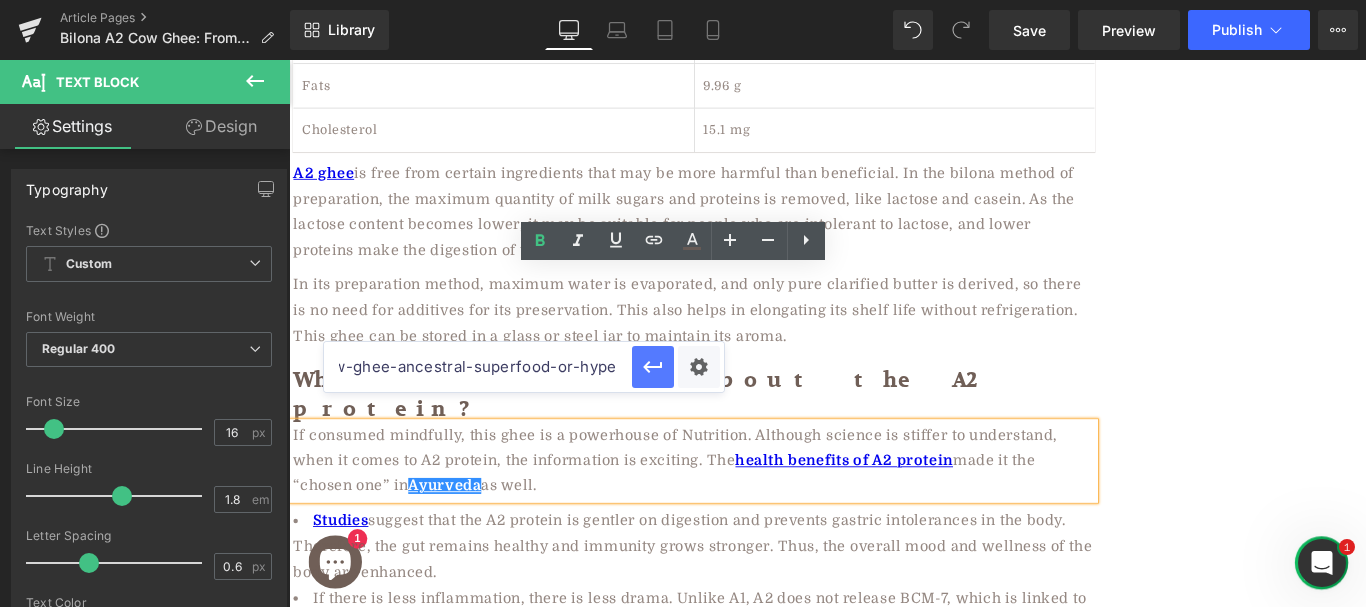 type on "https://aadvikfoods.com/blogs/blog/a2-cow-ghee-ancestral-superfood-or-hype" 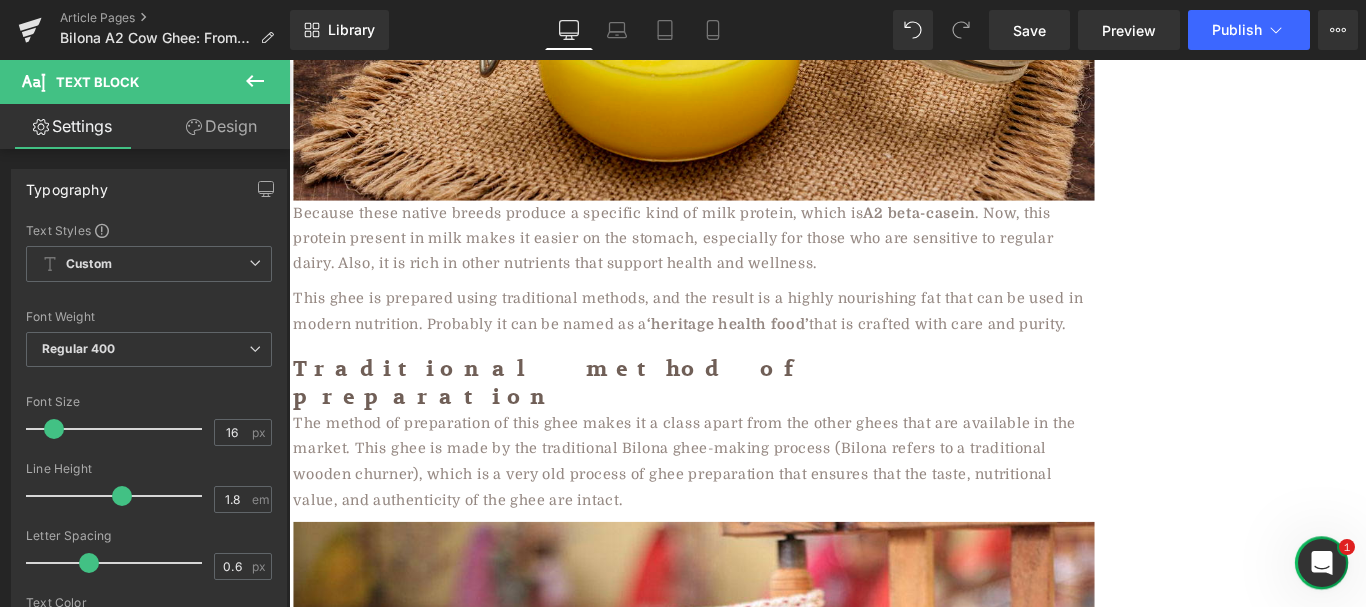 scroll, scrollTop: 5323, scrollLeft: 0, axis: vertical 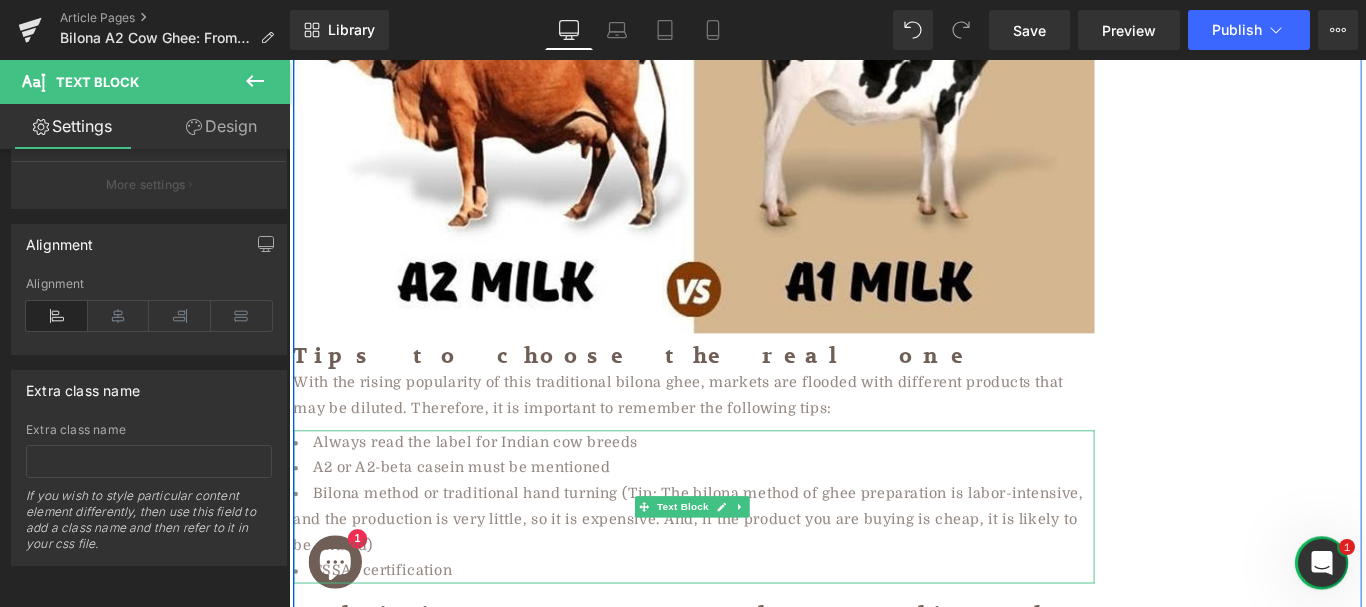 click on "Bilona method or traditional hand turning (Tip: The bilona method of ghee preparation is labor-intensive, and the production is very little, so it is expensive. And, if the product you are buying is cheap, it is likely to be diluted)" at bounding box center [744, 576] 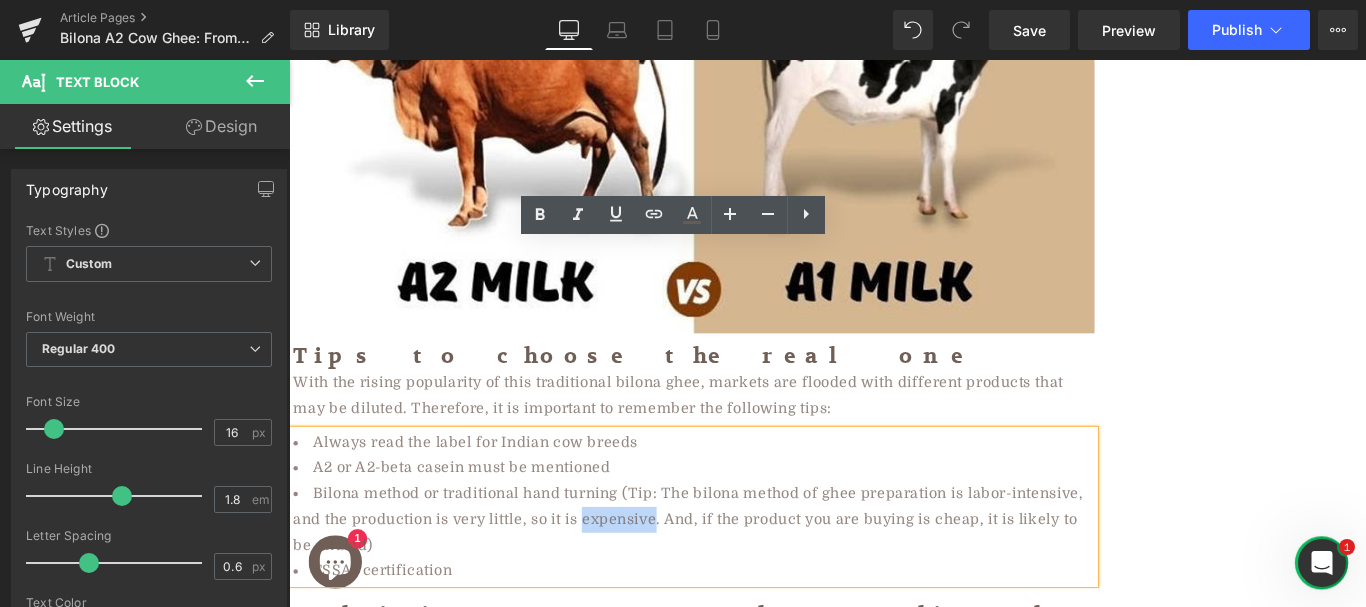 click on "Bilona method or traditional hand turning (Tip: The bilona method of ghee preparation is labor-intensive, and the production is very little, so it is expensive. And, if the product you are buying is cheap, it is likely to be diluted)" at bounding box center [744, 576] 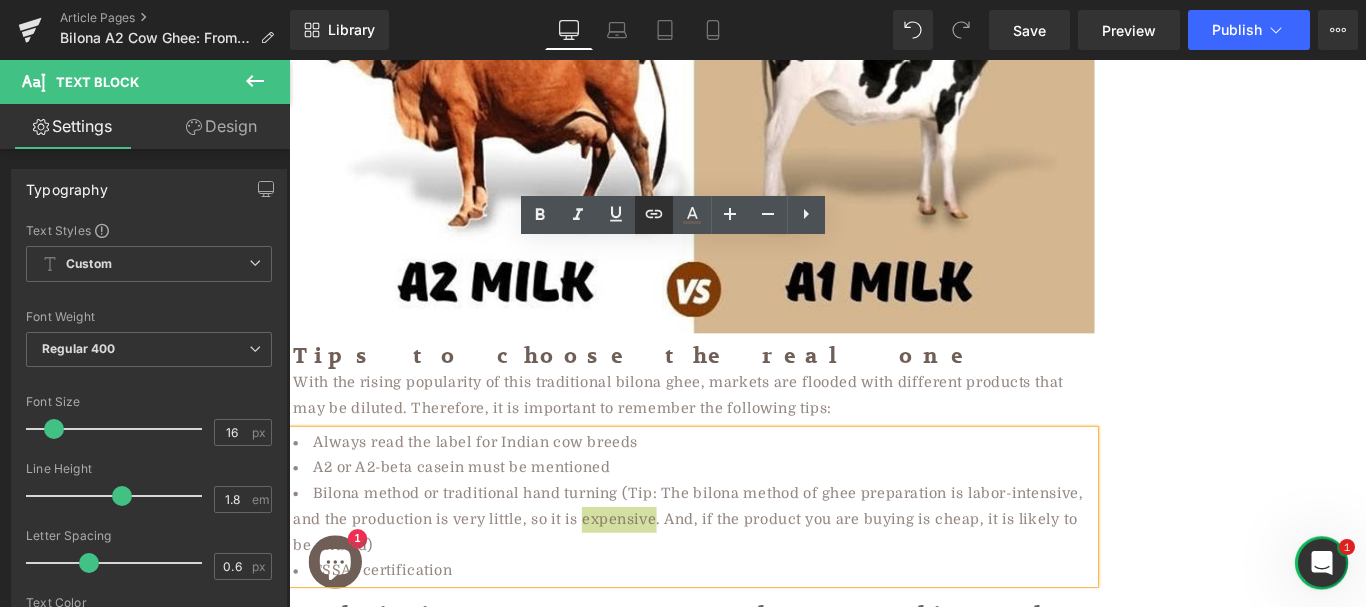 click 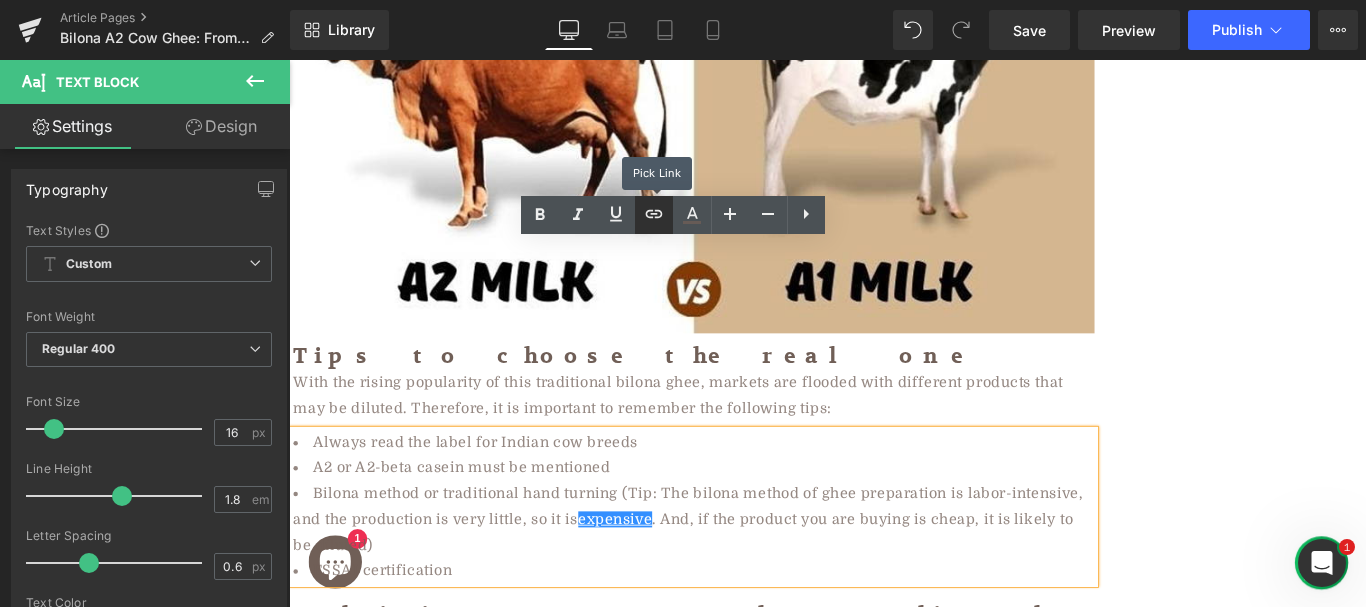 type 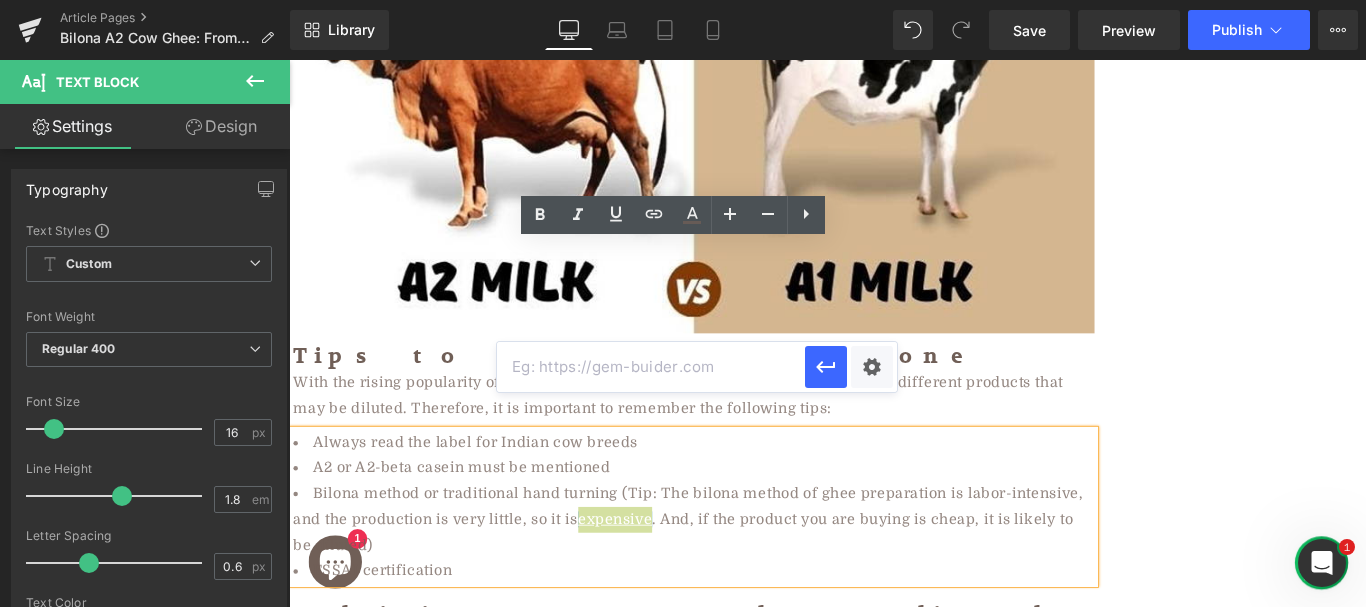 click at bounding box center (651, 367) 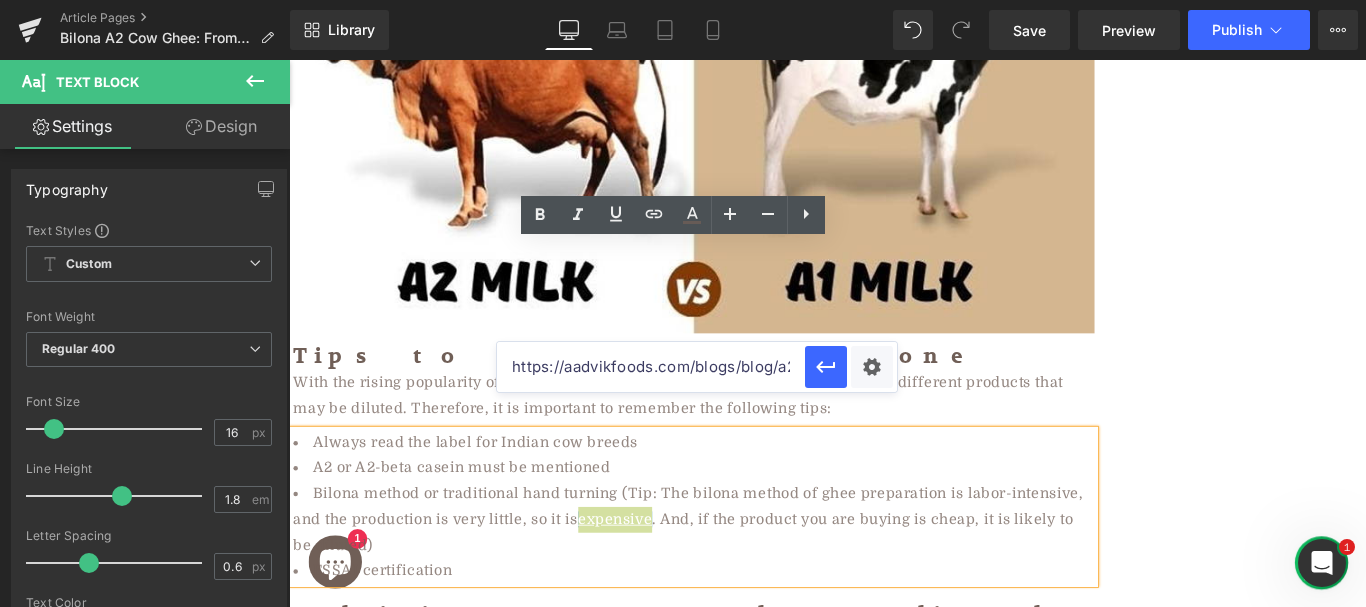 scroll, scrollTop: 0, scrollLeft: 314, axis: horizontal 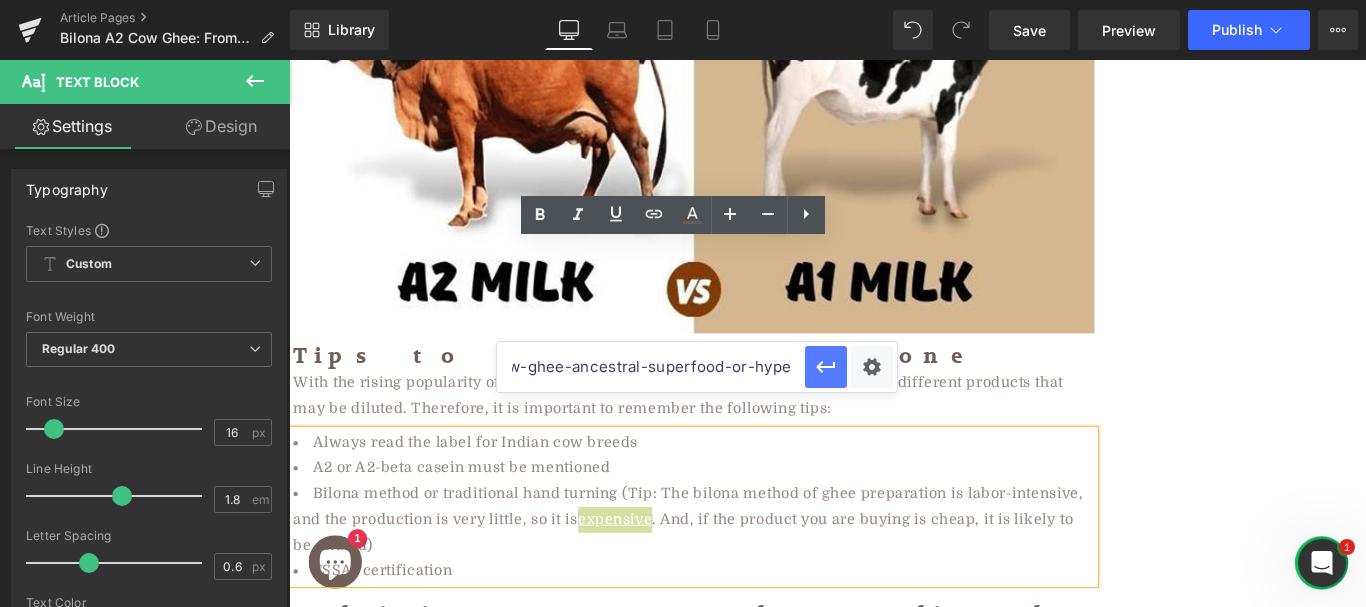 type on "https://aadvikfoods.com/blogs/blog/a2-cow-ghee-ancestral-superfood-or-hype" 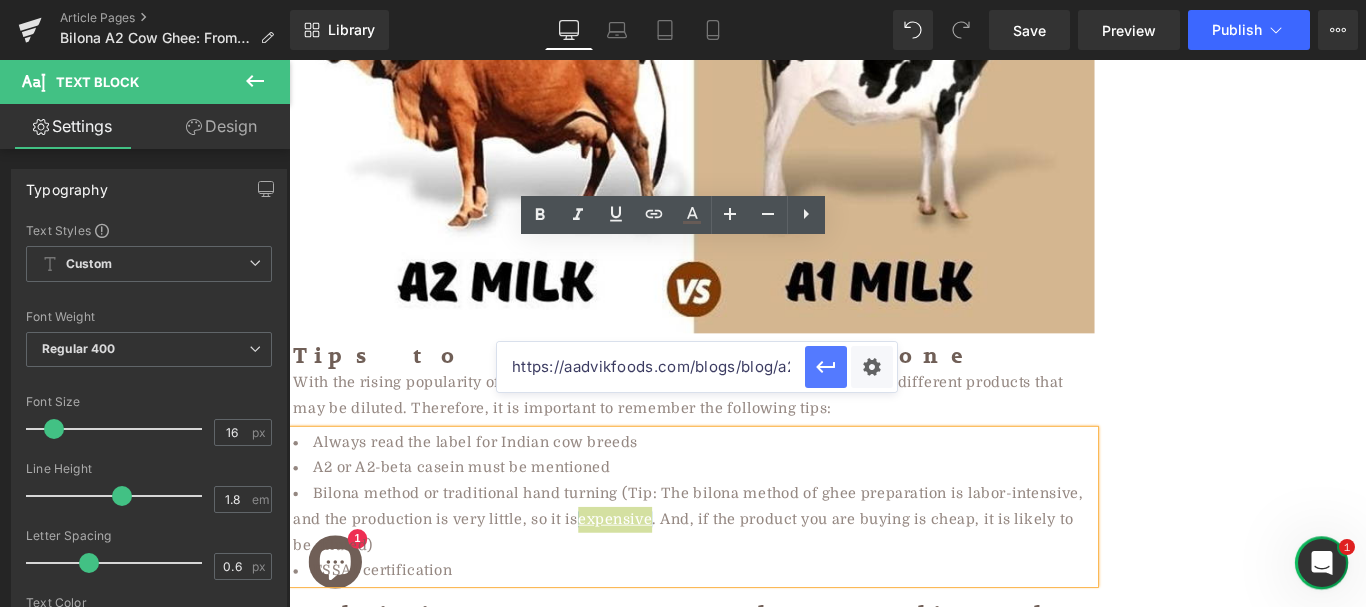 click 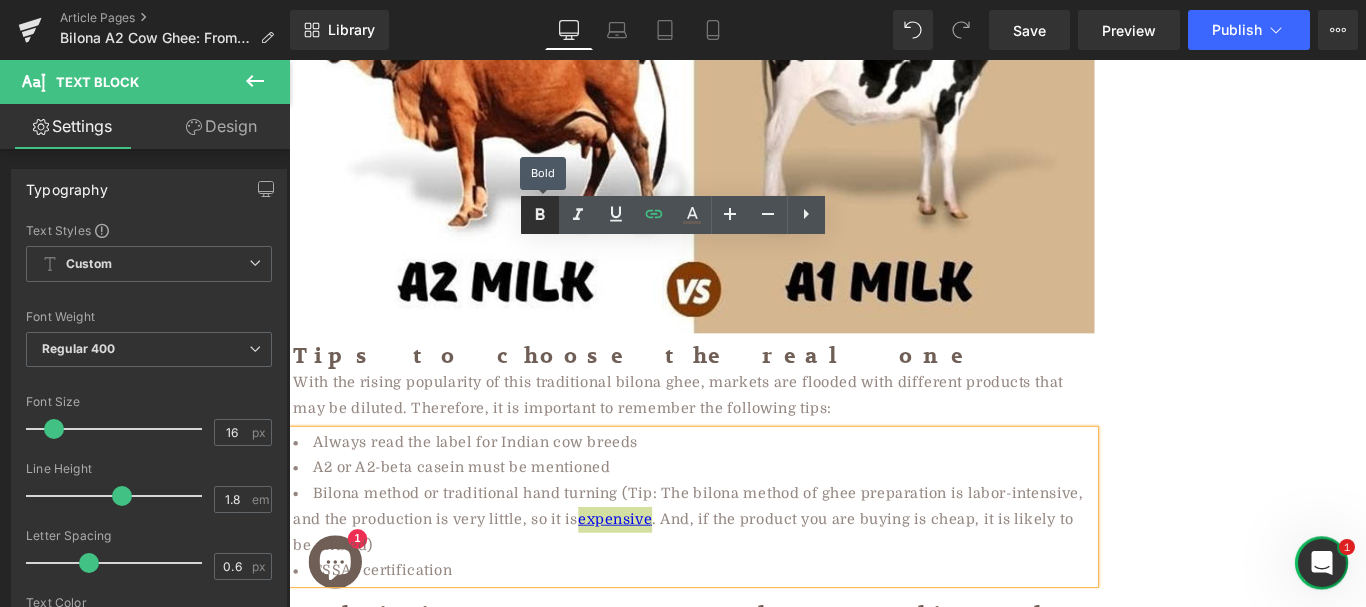 click 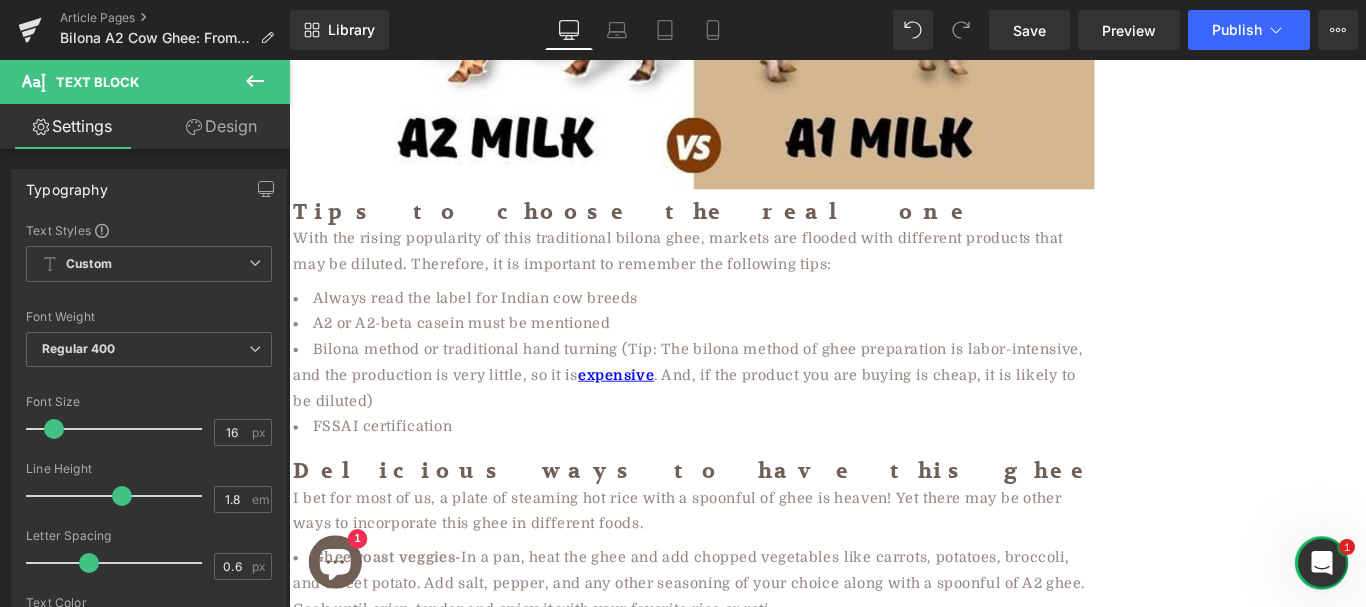 scroll, scrollTop: 8646, scrollLeft: 0, axis: vertical 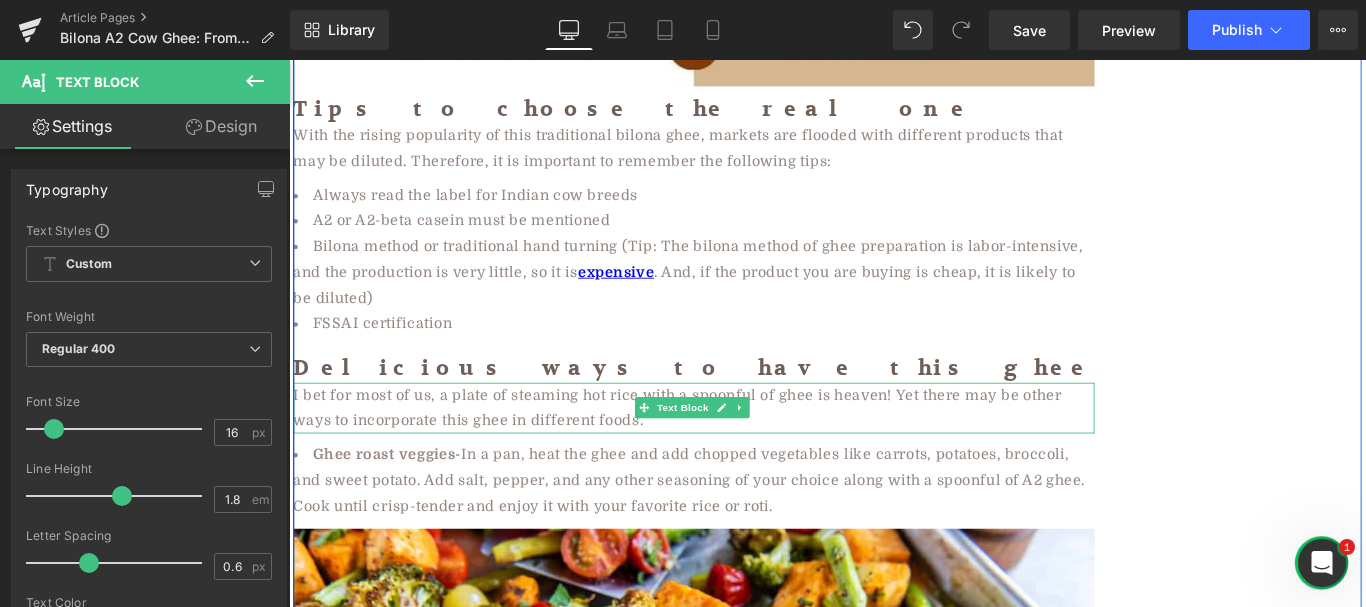 click on "I bet for most of us, a plate of steaming hot rice with a spoonful of ghee is heaven! Yet there may be other ways to incorporate this ghee in different foods." at bounding box center [744, 452] 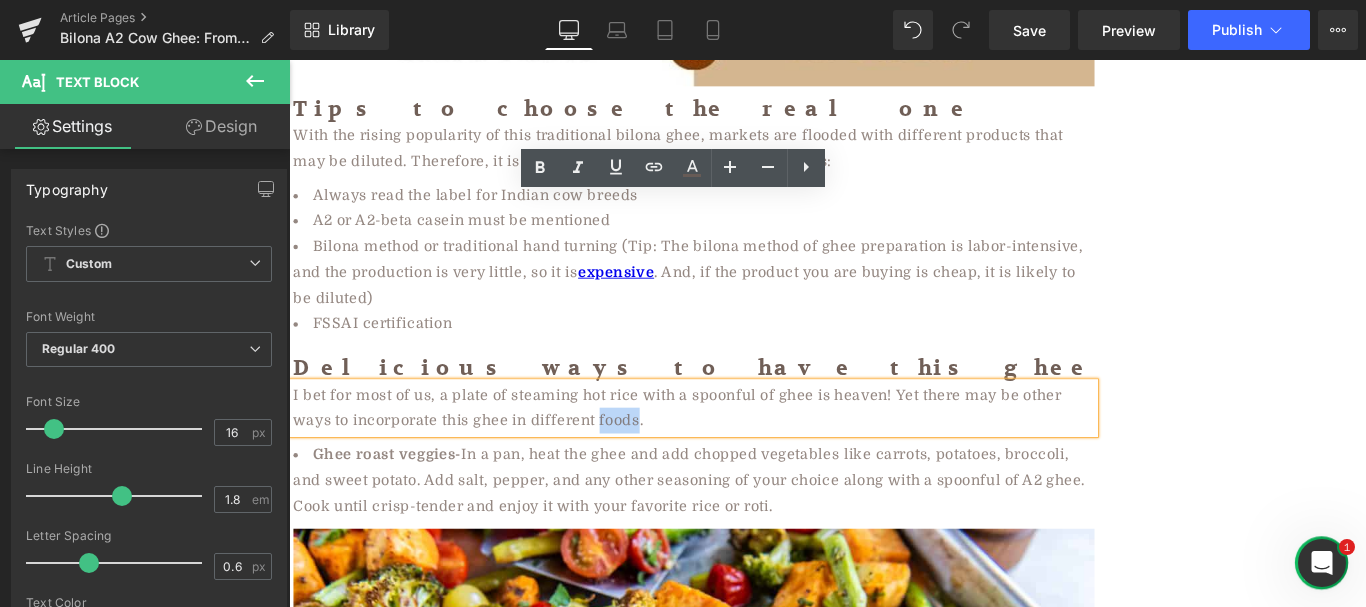 drag, startPoint x: 635, startPoint y: 250, endPoint x: 678, endPoint y: 252, distance: 43.046486 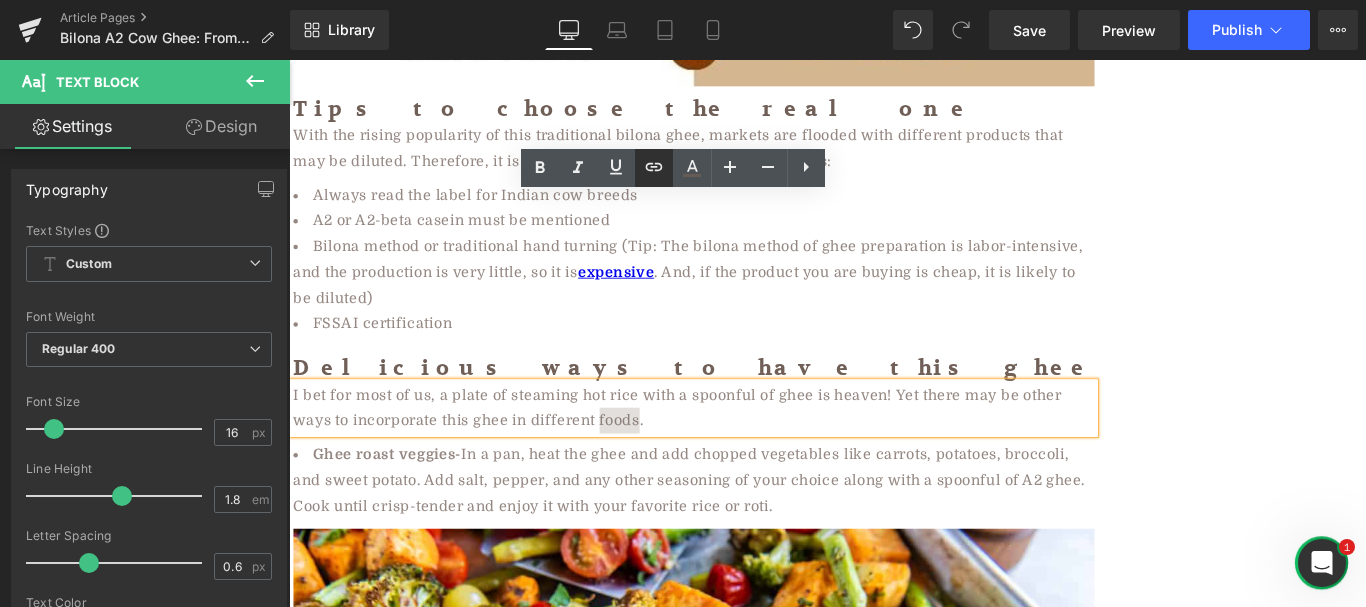 click 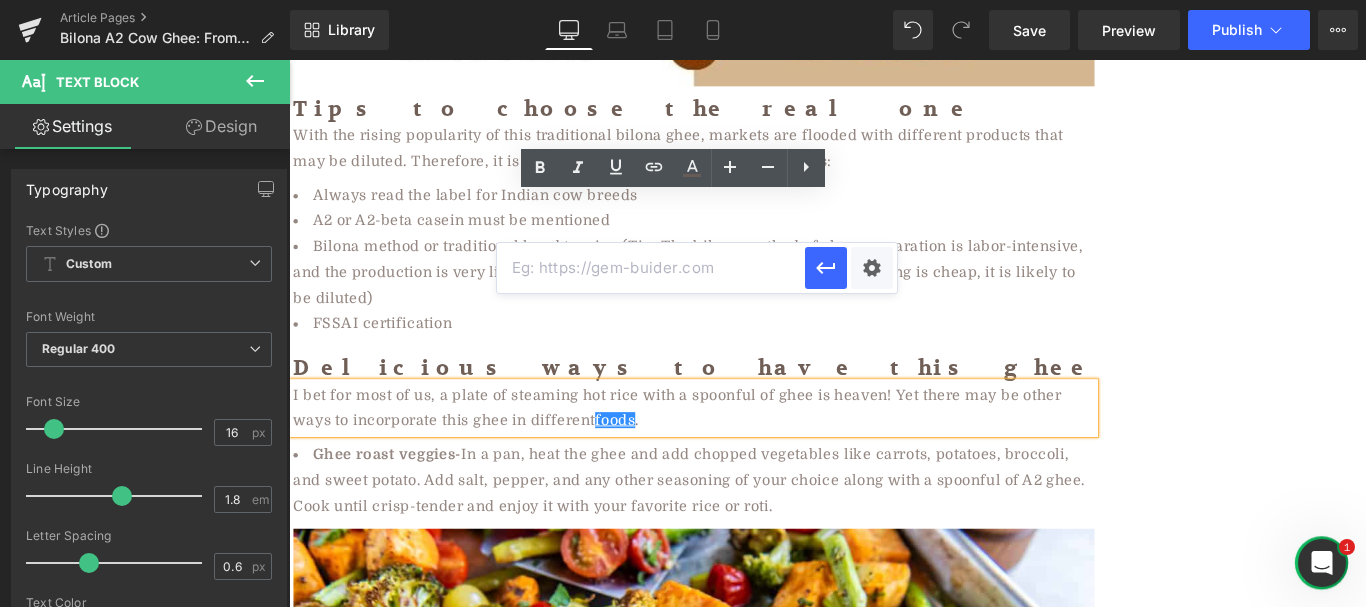 click at bounding box center (651, 268) 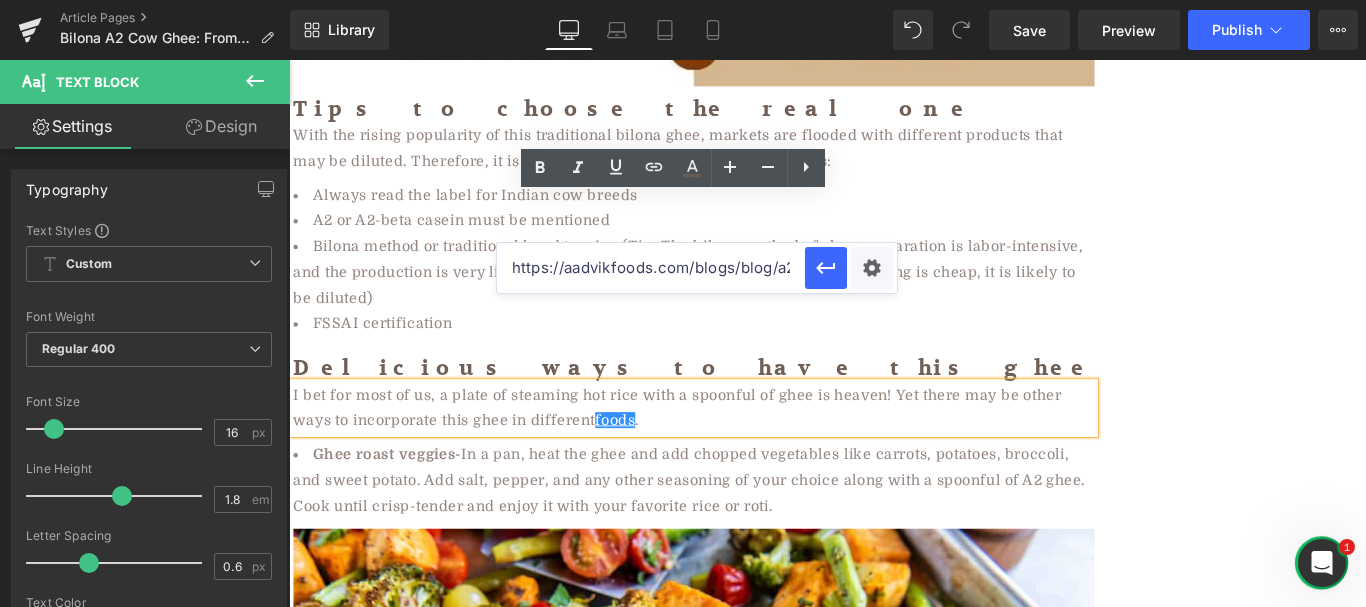 scroll, scrollTop: 0, scrollLeft: 314, axis: horizontal 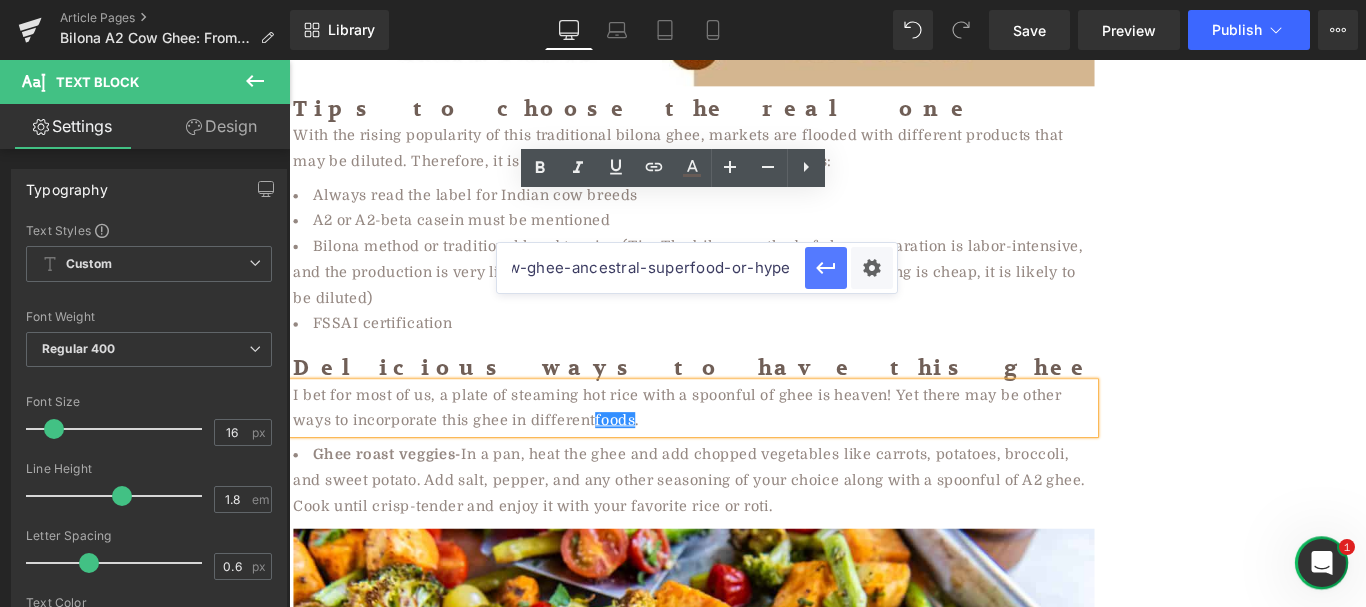 type on "https://aadvikfoods.com/blogs/blog/a2-cow-ghee-ancestral-superfood-or-hype" 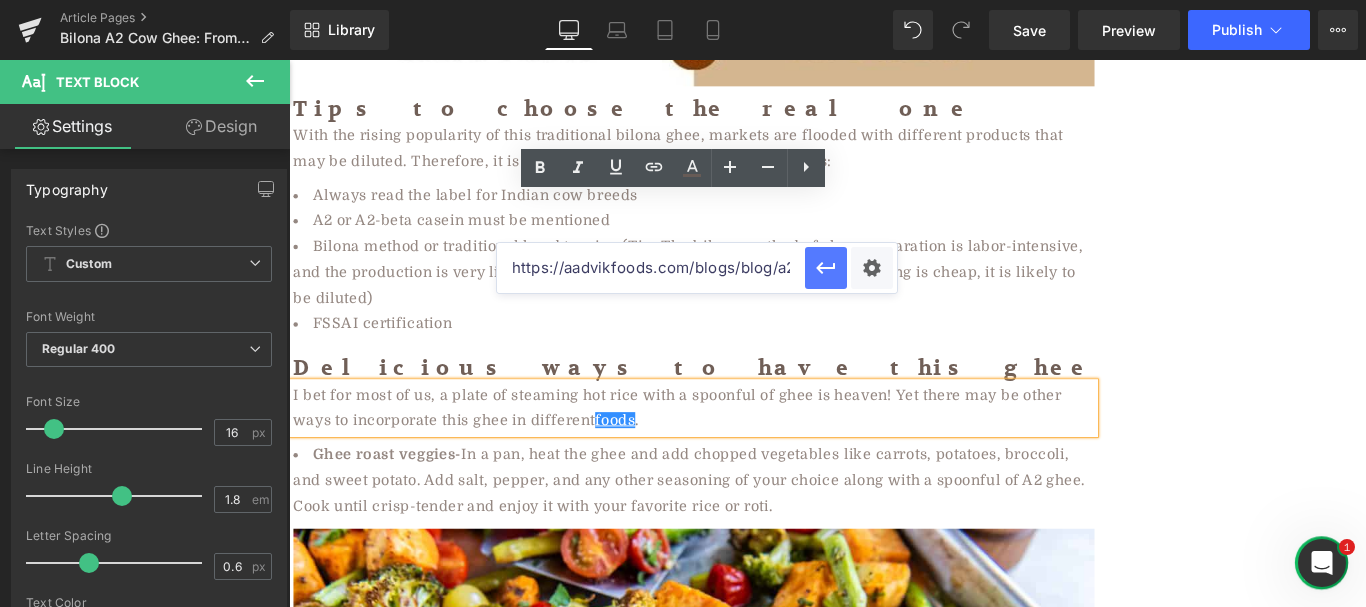 click 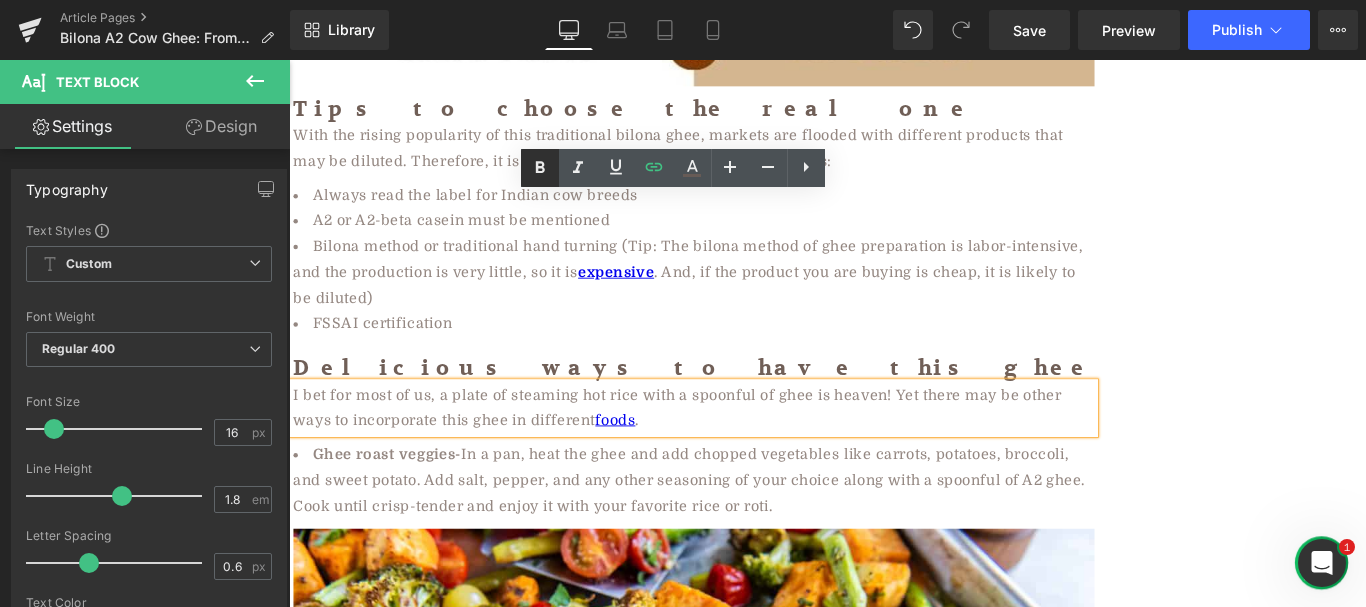 click 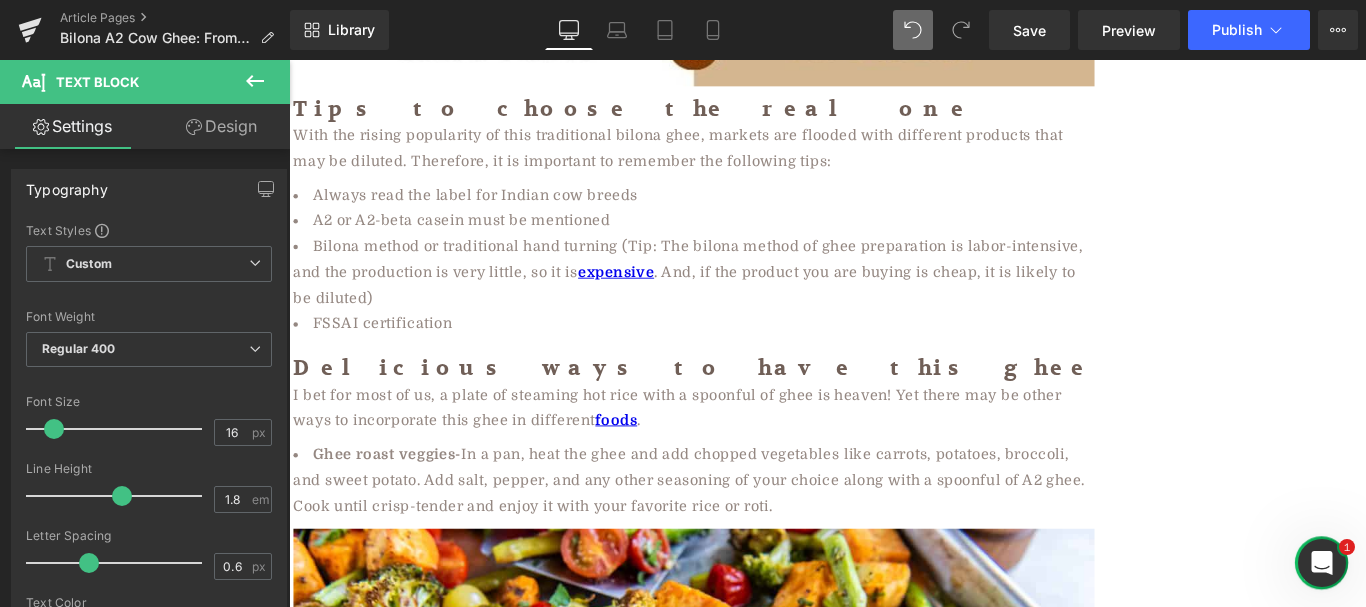scroll, scrollTop: 10645, scrollLeft: 0, axis: vertical 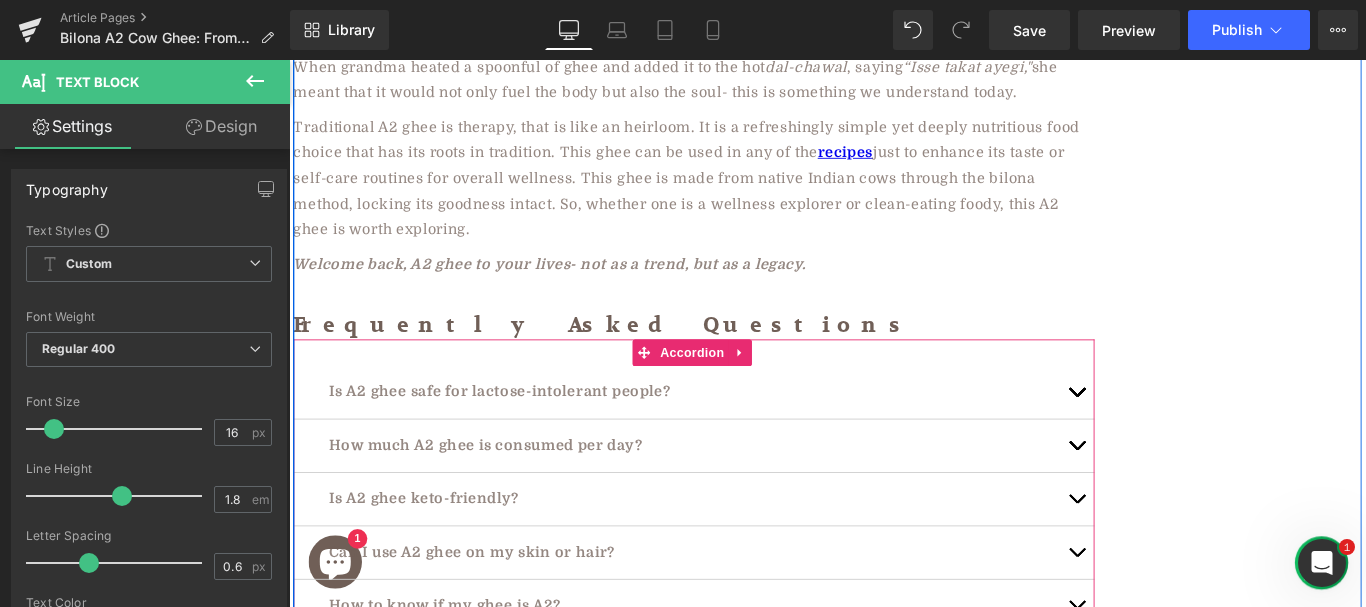 click at bounding box center (1174, 613) 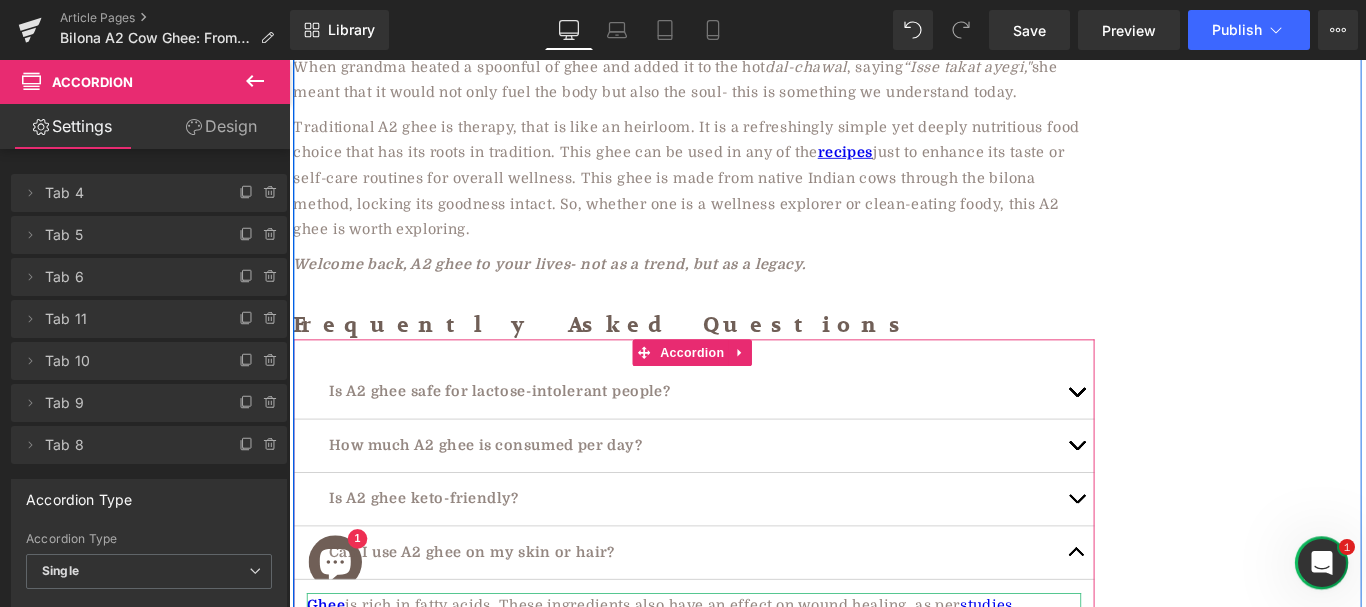click on "is rich in fatty acids. These ingredients also have an effect on wound healing, as per  studies . Therefore, it can be used on skin and hair for its moisturizing properties." at bounding box center [708, 687] 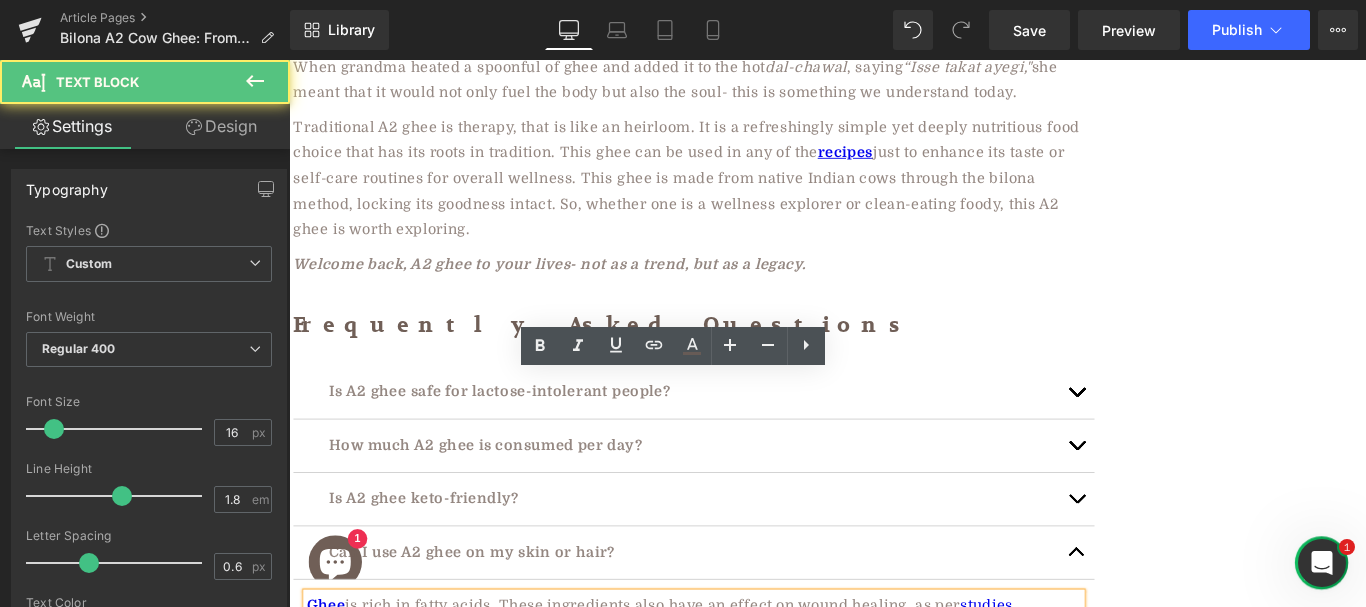 click on "is rich in fatty acids. These ingredients also have an effect on wound healing, as per  studies . Therefore, it can be used on skin and hair for its moisturizing properties." at bounding box center (708, 687) 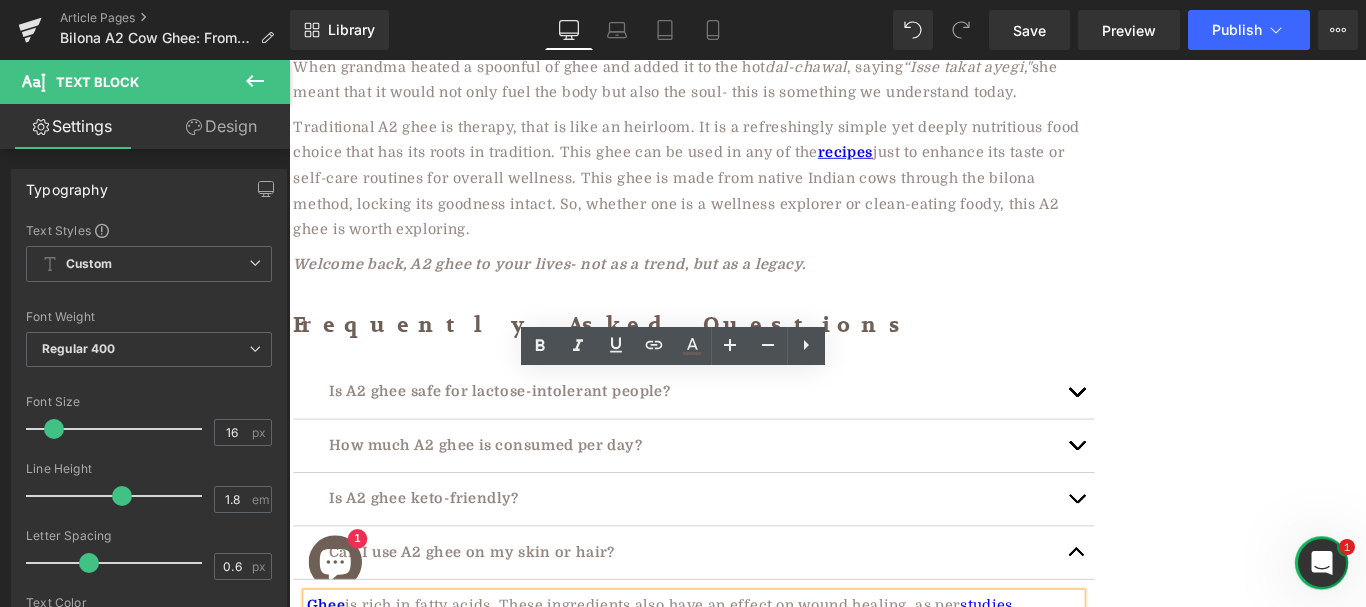 click on "is rich in fatty acids. These ingredients also have an effect on wound healing, as per  studies . Therefore, it can be used on skin and hair for its moisturizing properties." at bounding box center (708, 687) 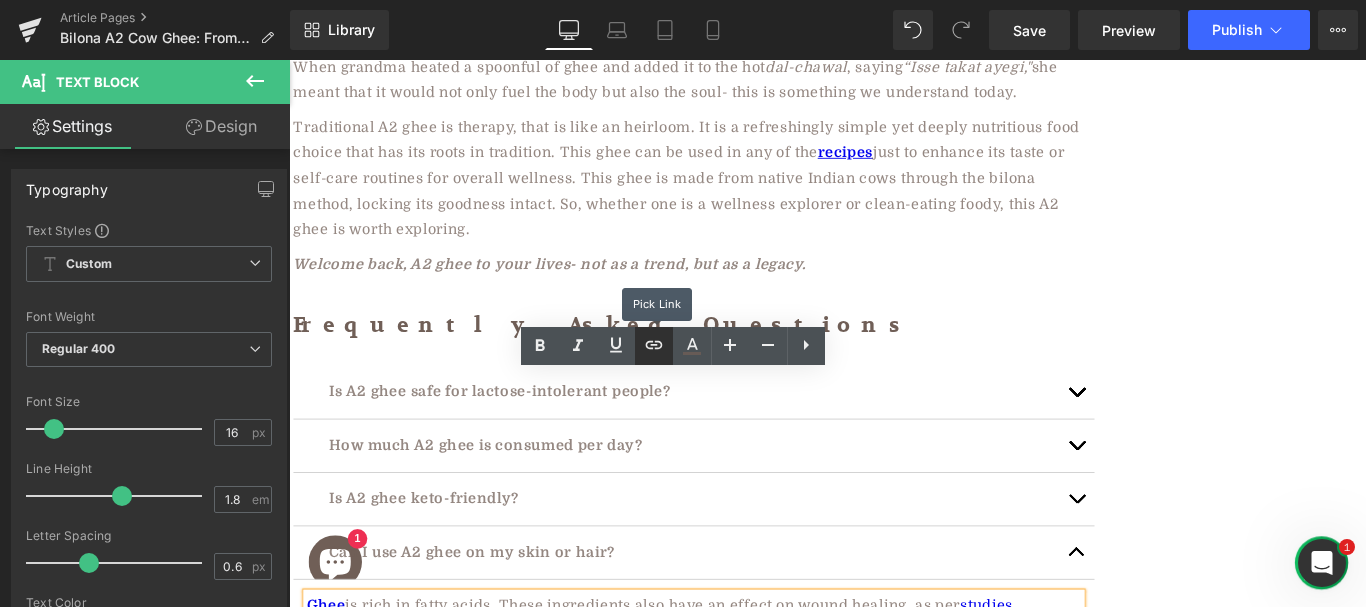 click 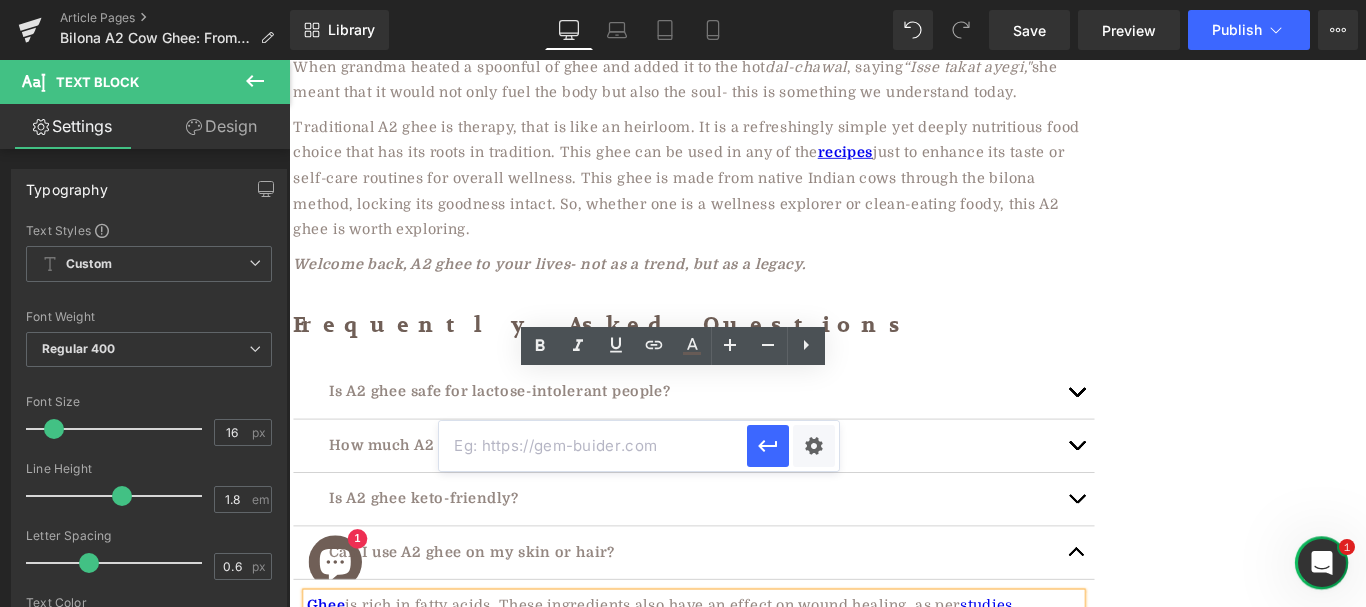 click at bounding box center (593, 446) 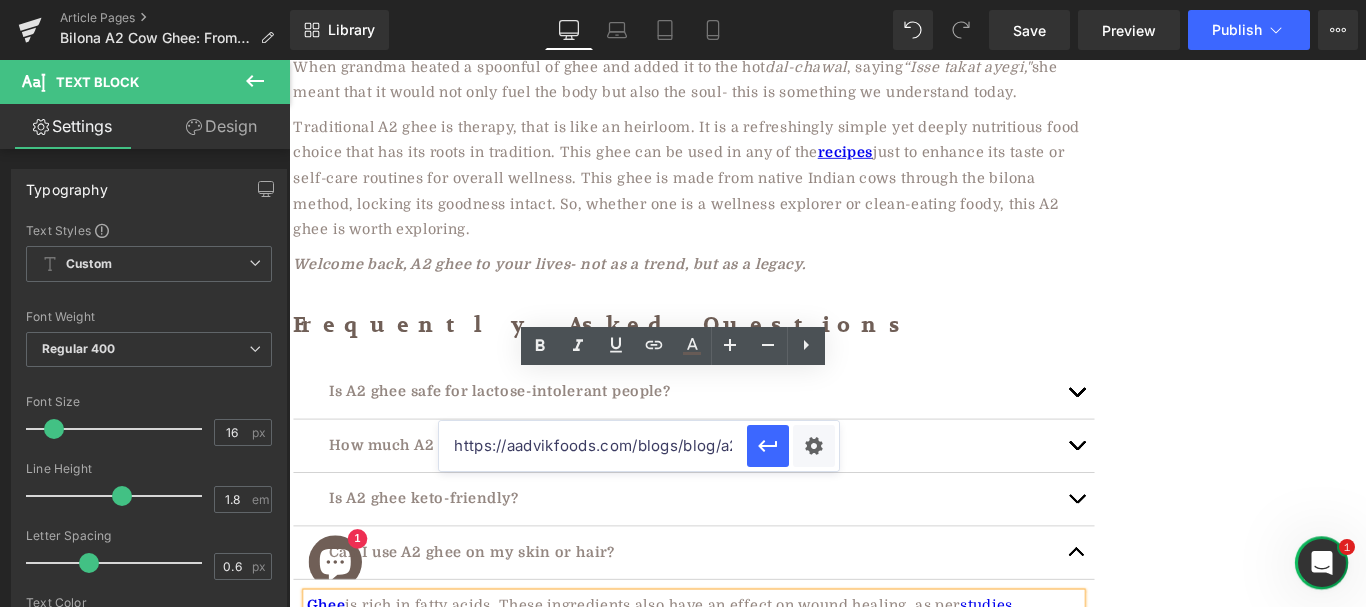 scroll, scrollTop: 0, scrollLeft: 315, axis: horizontal 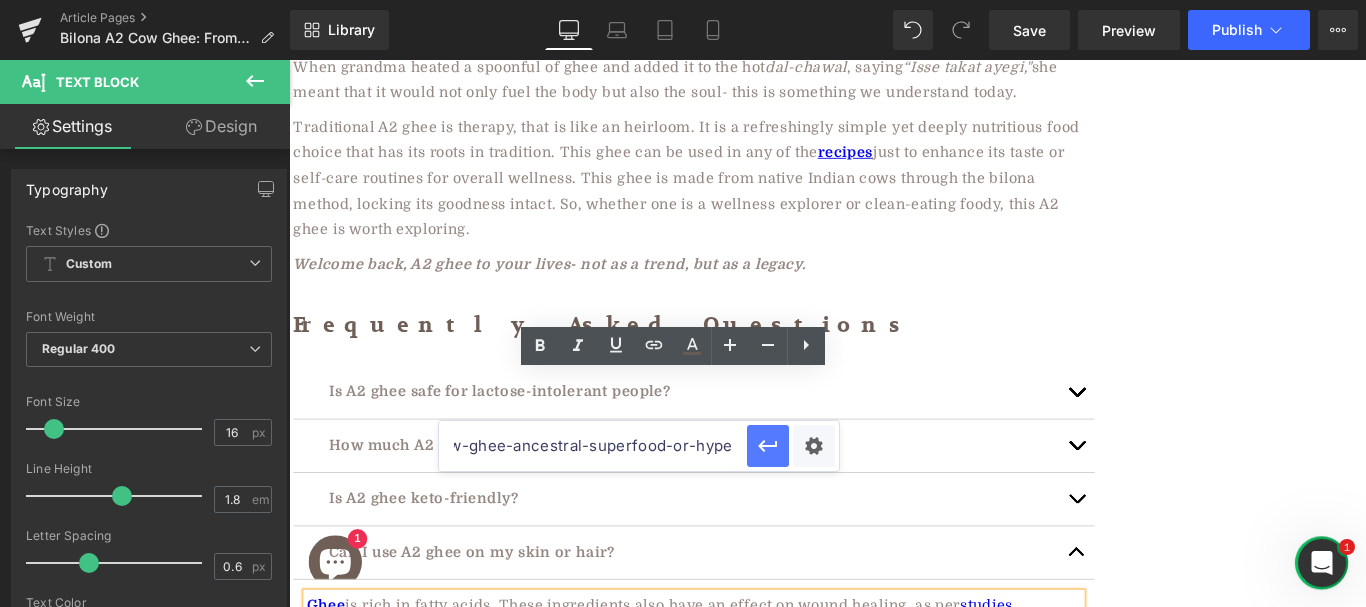type on "https://aadvikfoods.com/blogs/blog/a2-cow-ghee-ancestral-superfood-or-hype" 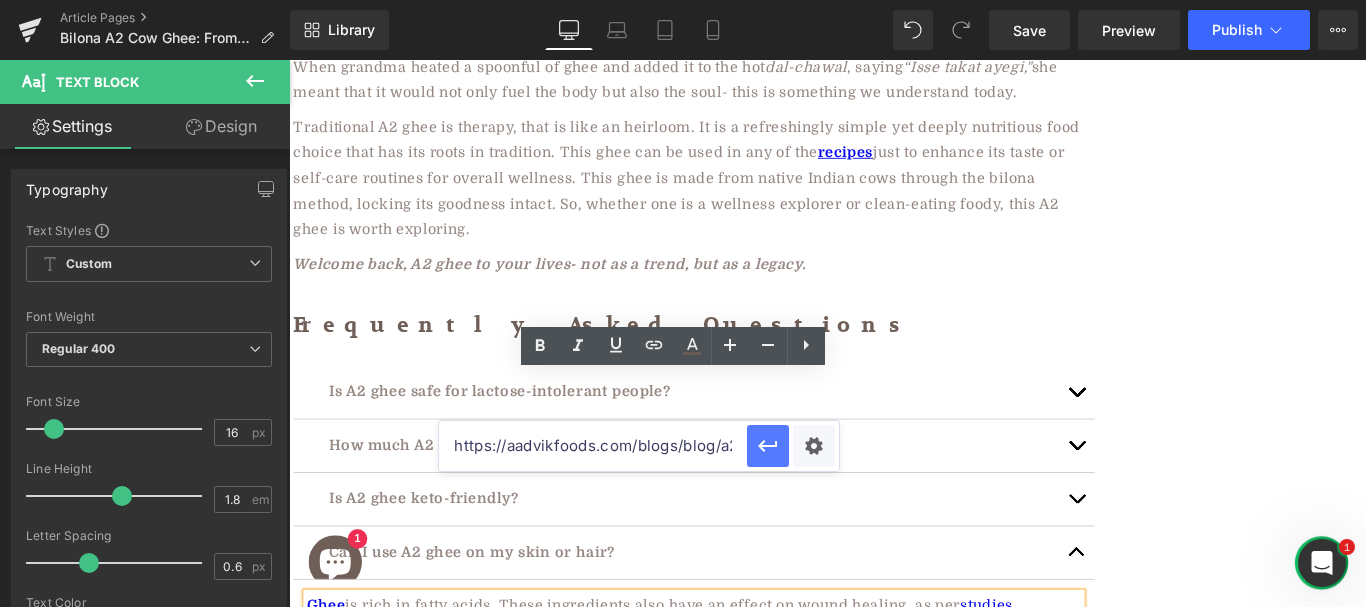click at bounding box center (768, 446) 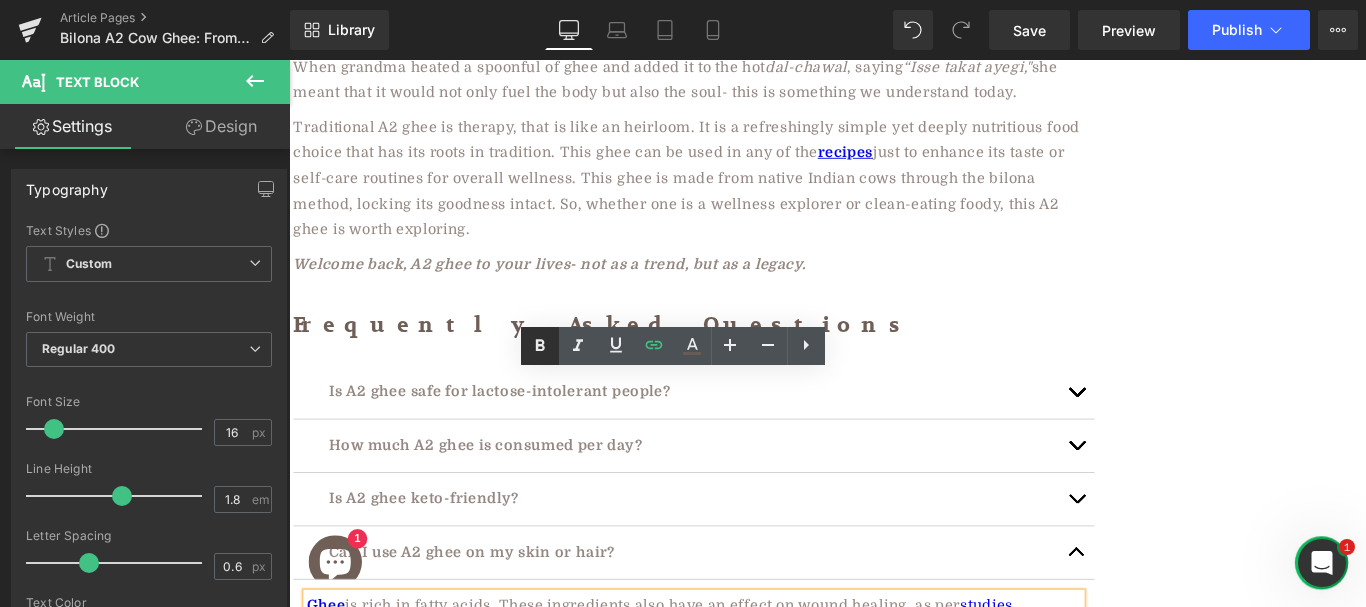 click 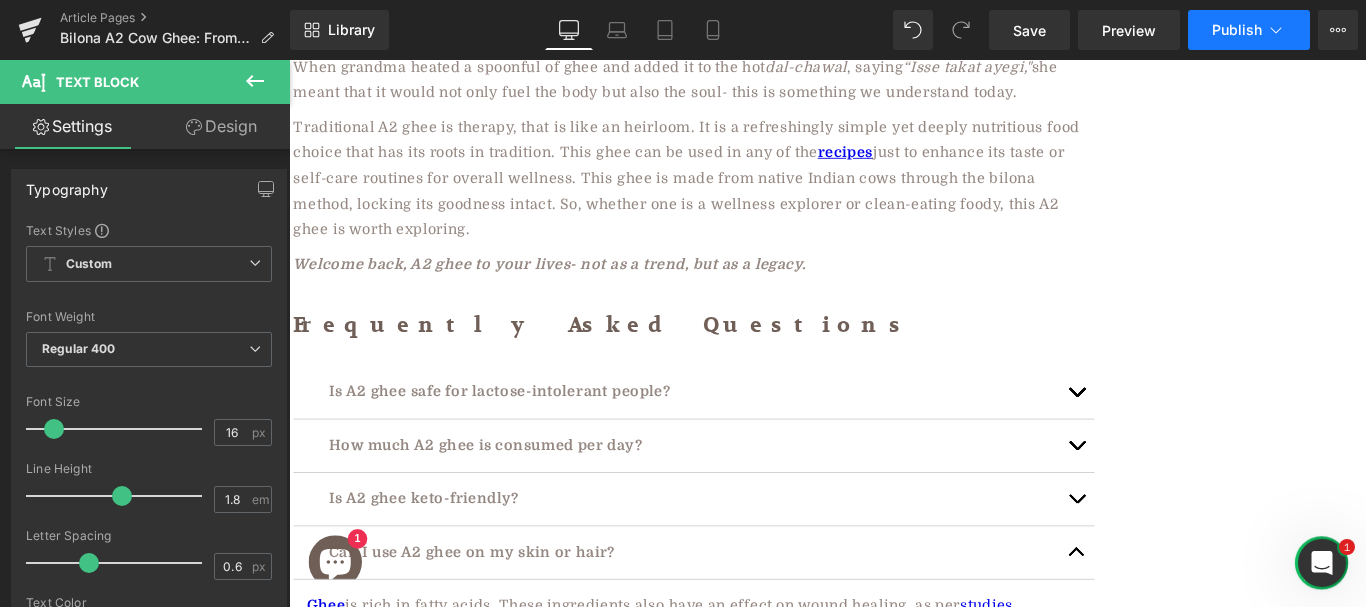 click on "Publish" at bounding box center (1249, 30) 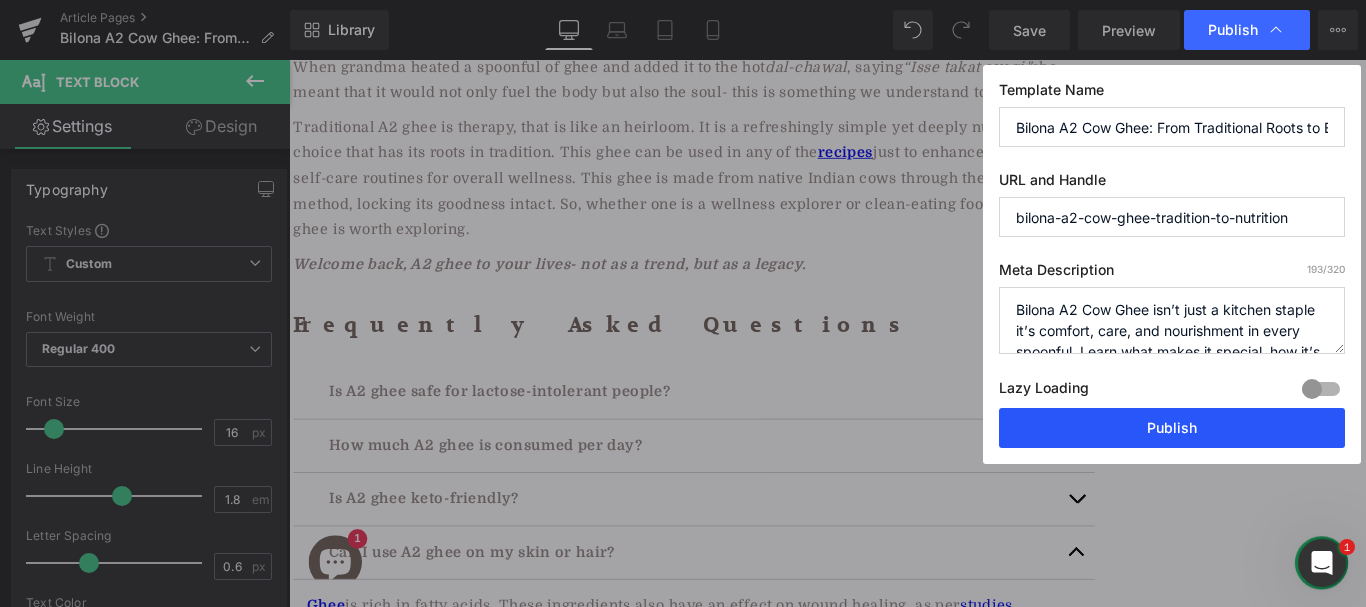 click on "Publish" at bounding box center (1172, 428) 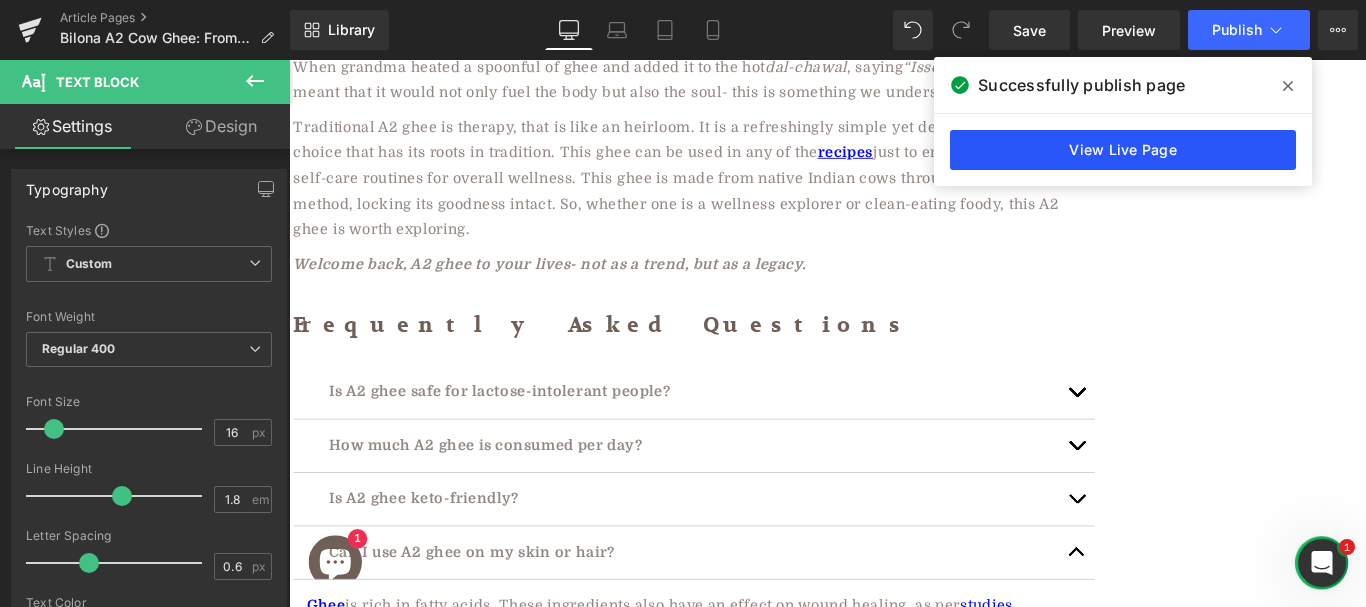 click on "View Live Page" at bounding box center [1123, 150] 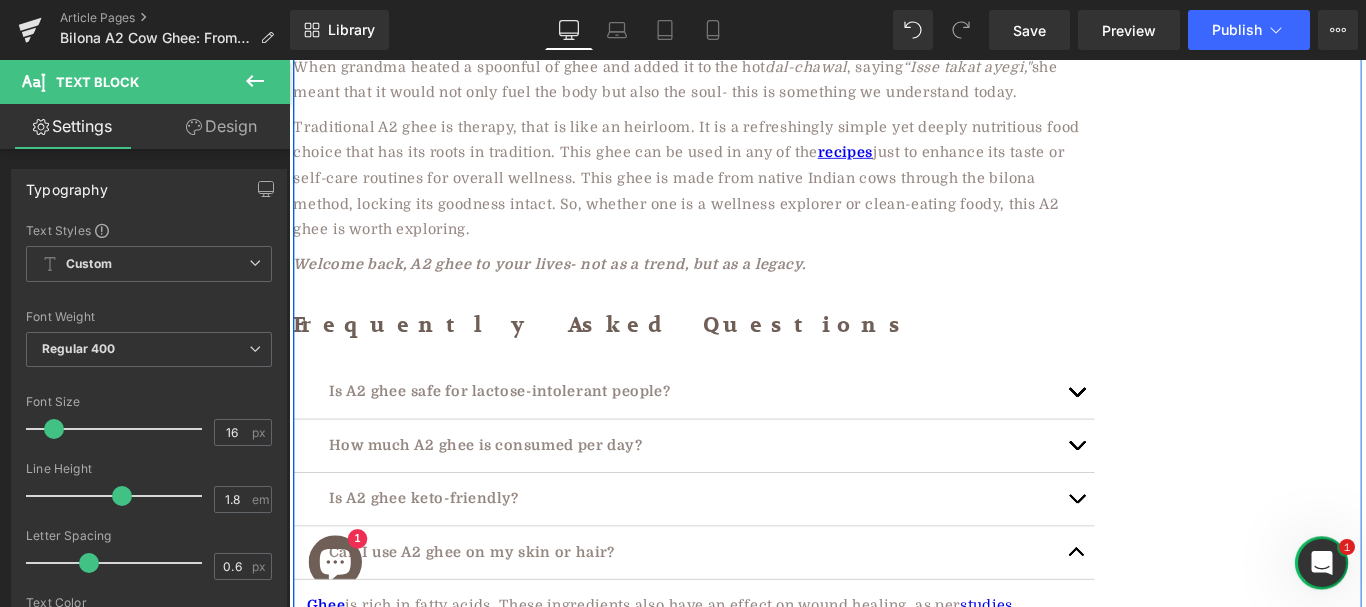 click on "Scrolling through the phone, there is always a new piece of nutritional advice. If one day it's about low fat, the next day it's high fat. The list of options is endless, including protein diets, vegan, paleo, and keto. Plus, the list of buzzwords like gluten-free, organic, dairy-free, and whole-30, which keeps on increasing every day, piling up on the confusion: Am I eating right? Also, the pressure to eat well according to the trends increases, and we actually stop listening to our bodies. Text Block         But amidst all the noise of different kinds of foods, isn't it still comforting to go back to the homely meals, the homely ingredients? A simple meal cooked by mom (like how the Bengalis address  “ghee-bhat” ) is always comforting after a long, tiring day or after tedious journeys. We always tend to go back to our roots when it's about food, which is more about comfort than trend.  Text Block         Image         What is your comfort food? Text Block         Text Block         Heading" at bounding box center (894, -4674) 